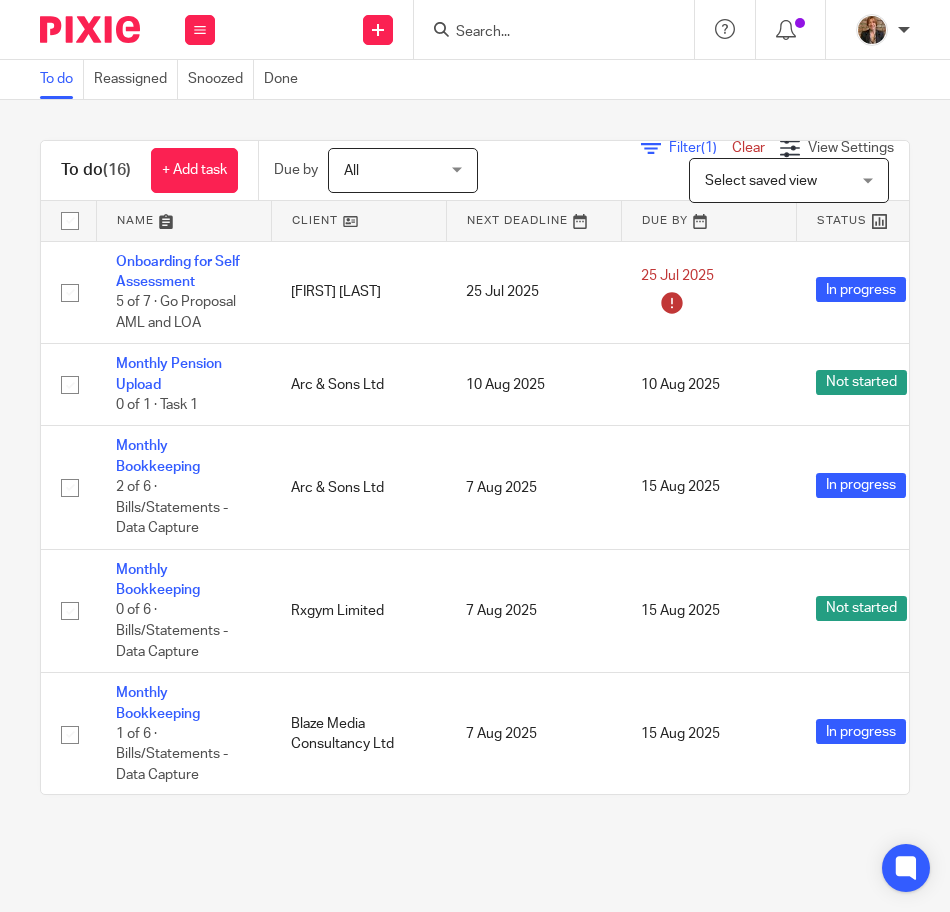 scroll, scrollTop: 0, scrollLeft: 0, axis: both 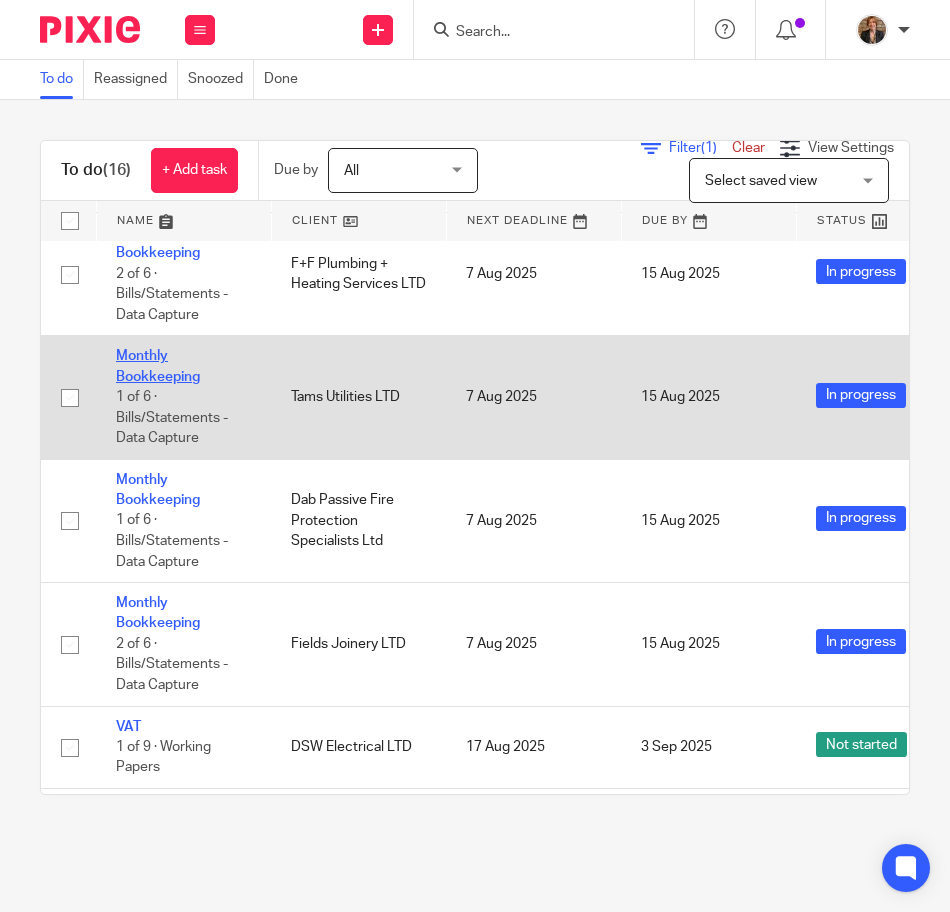 click on "Monthly Bookkeeping" at bounding box center [158, 366] 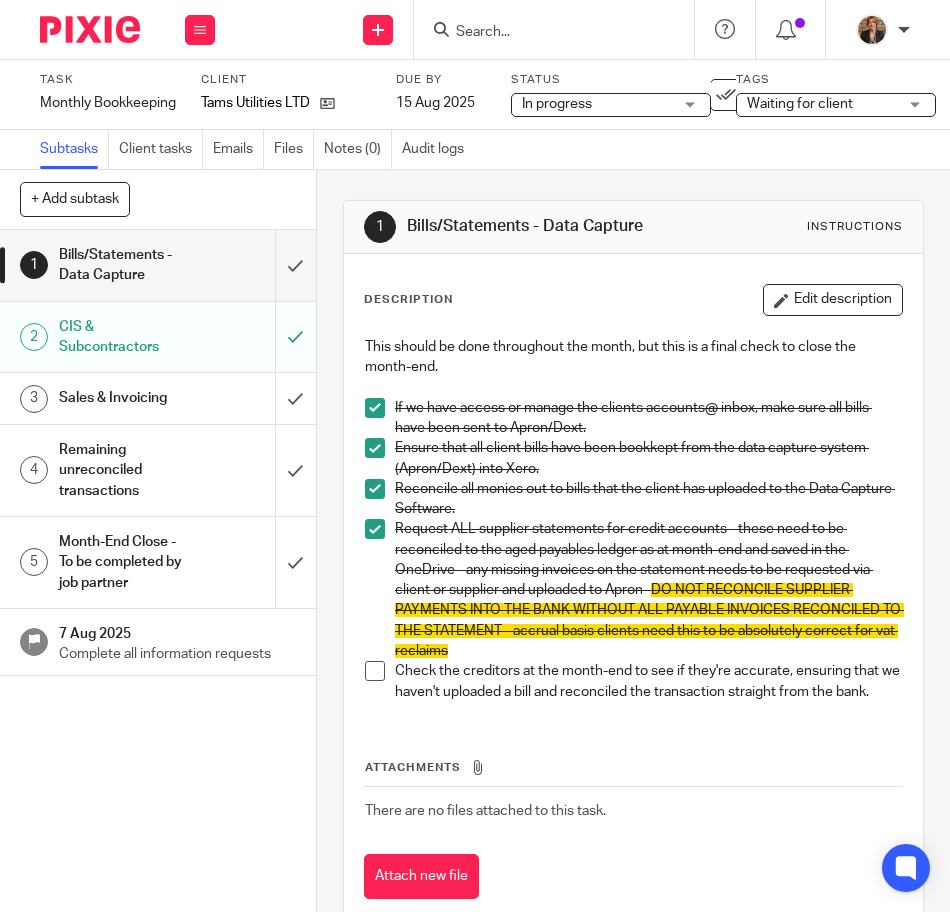scroll, scrollTop: 0, scrollLeft: 0, axis: both 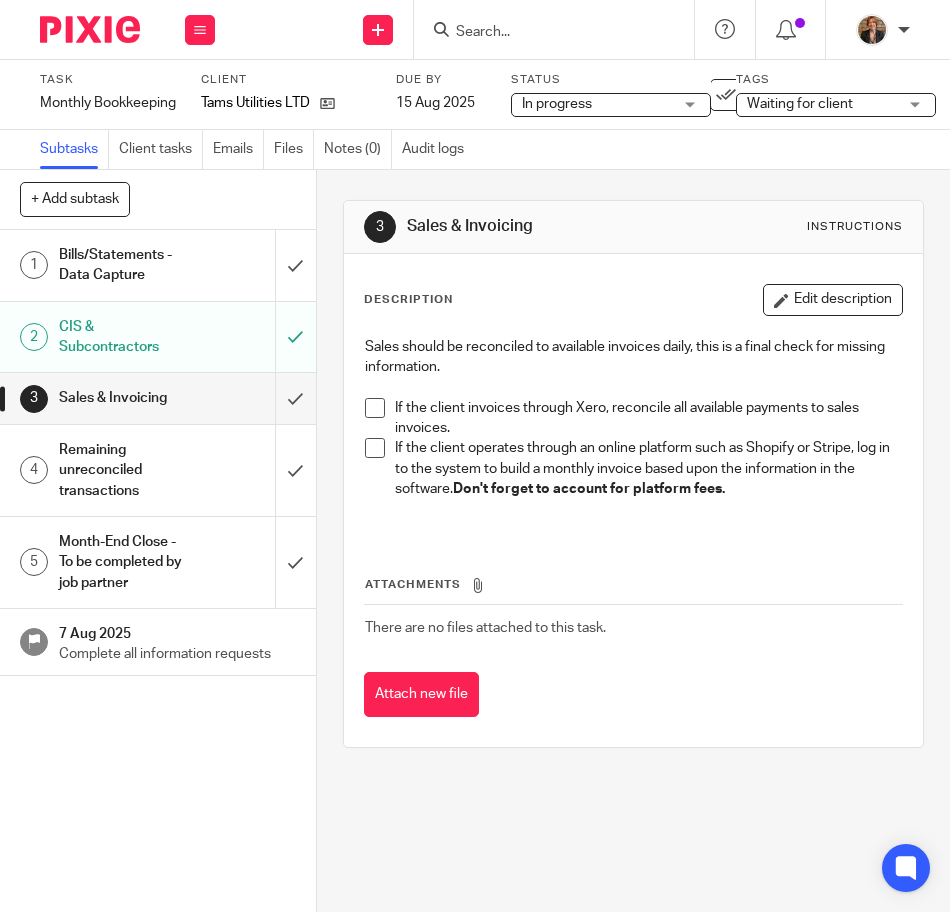 click at bounding box center [375, 408] 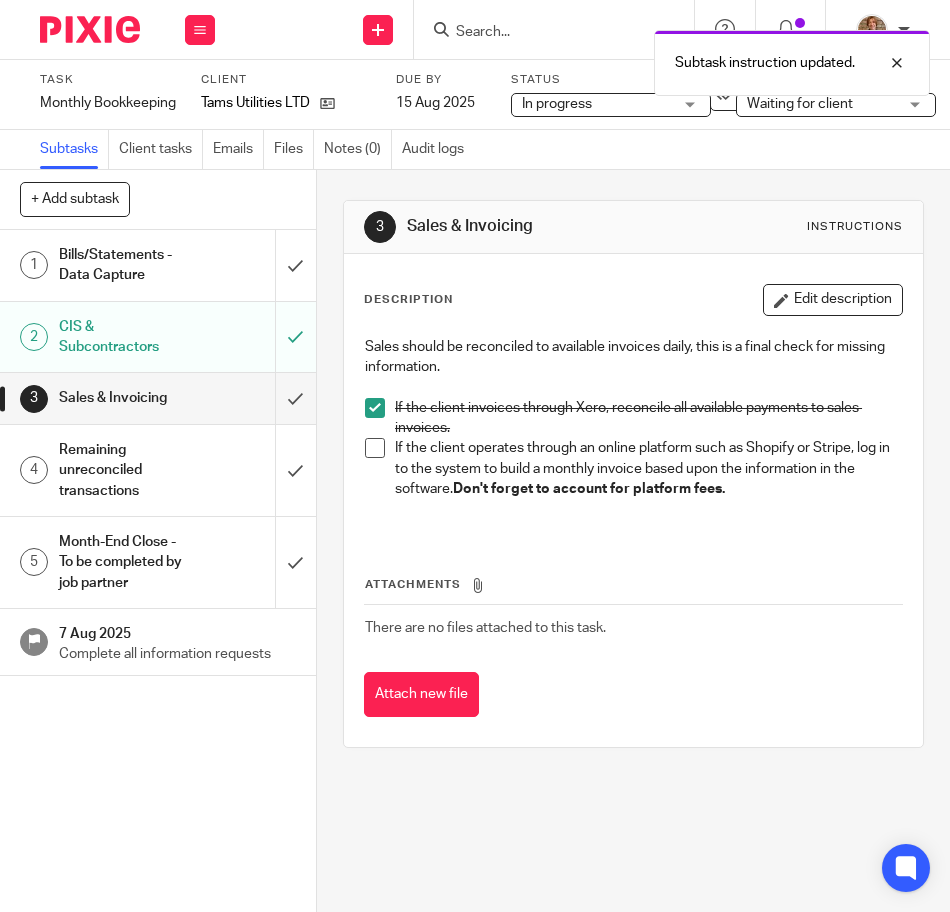 click at bounding box center [375, 448] 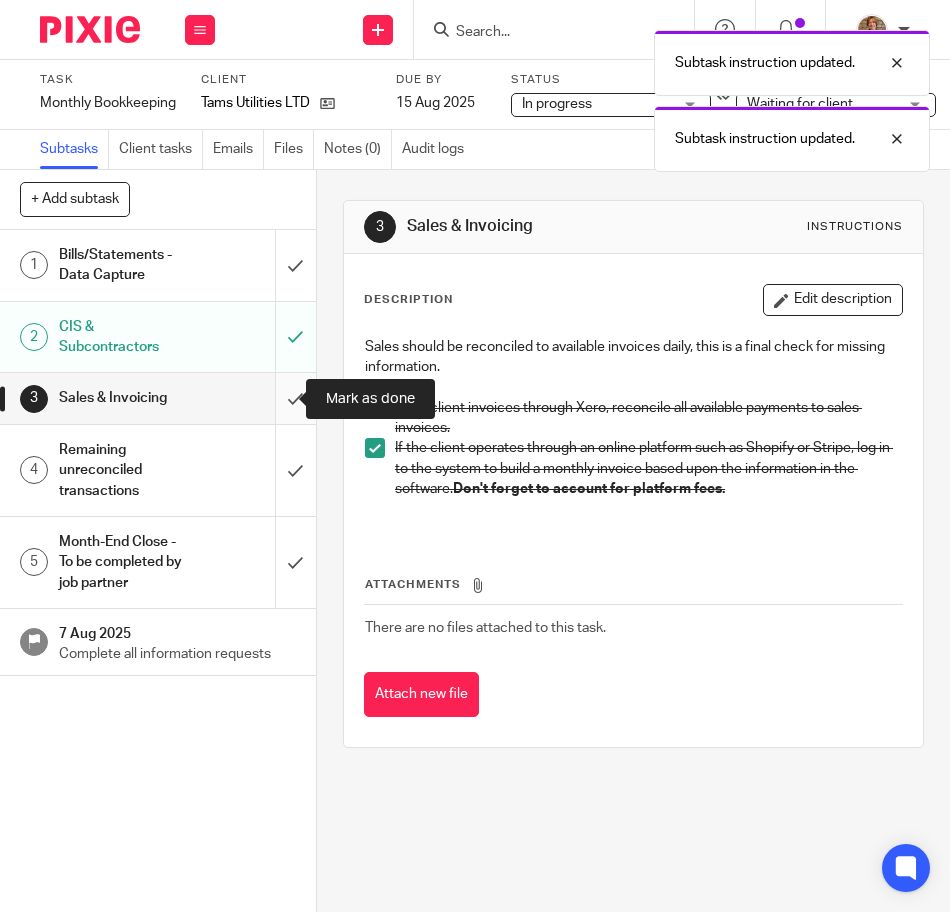 click at bounding box center [158, 398] 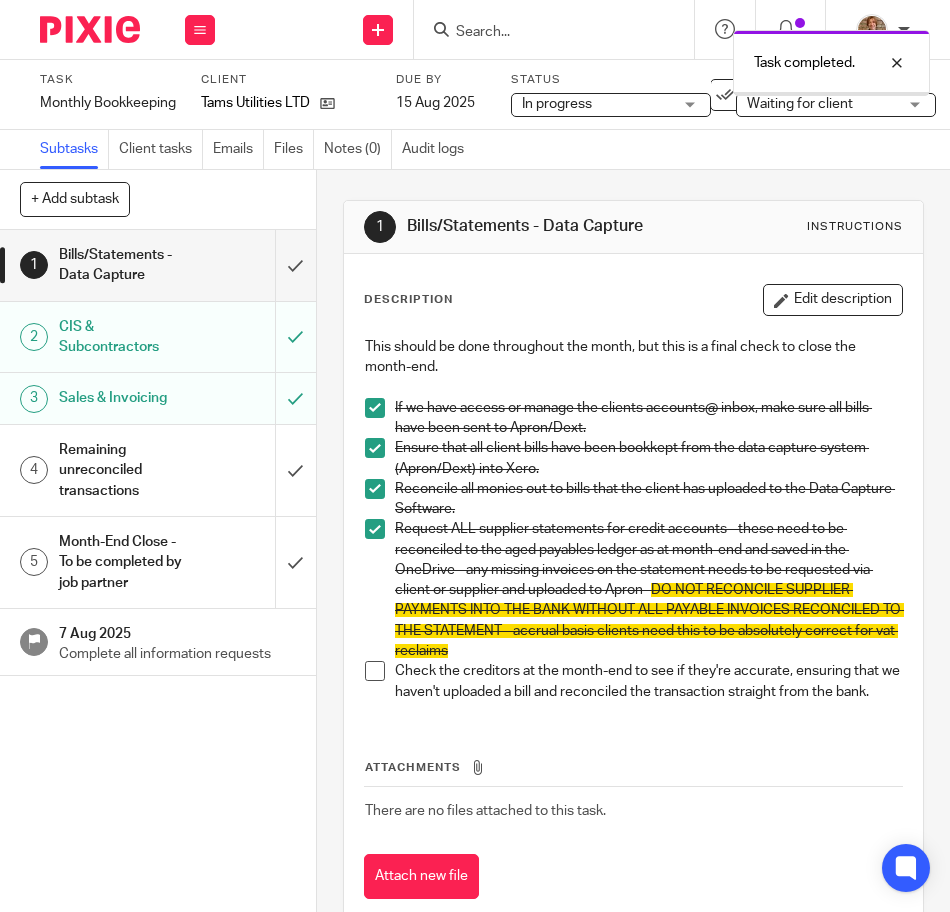 scroll, scrollTop: 0, scrollLeft: 0, axis: both 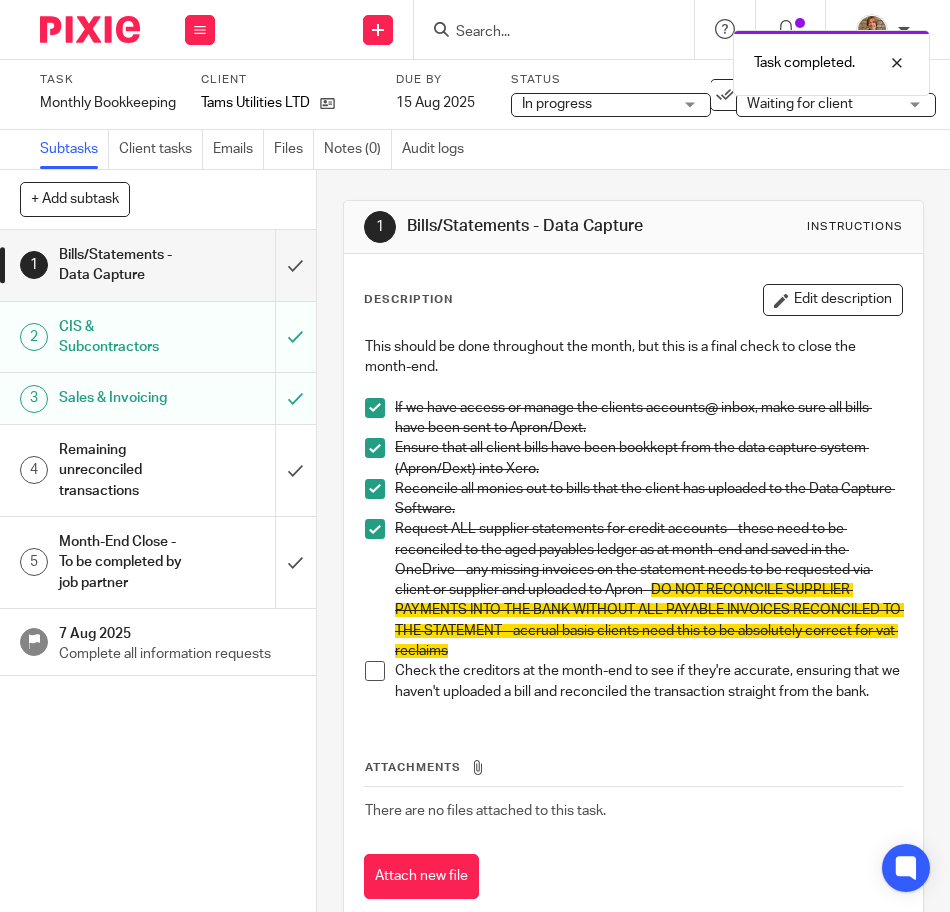click on "Remaining unreconciled transactions" at bounding box center [124, 470] 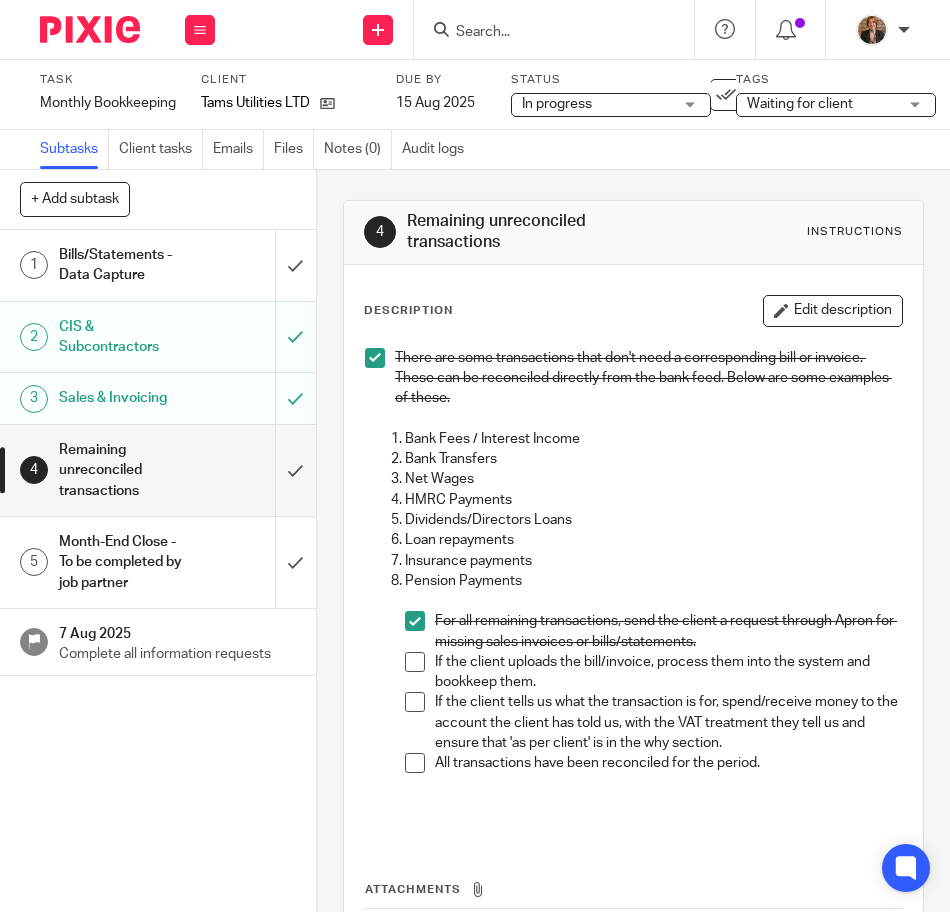 scroll, scrollTop: 0, scrollLeft: 0, axis: both 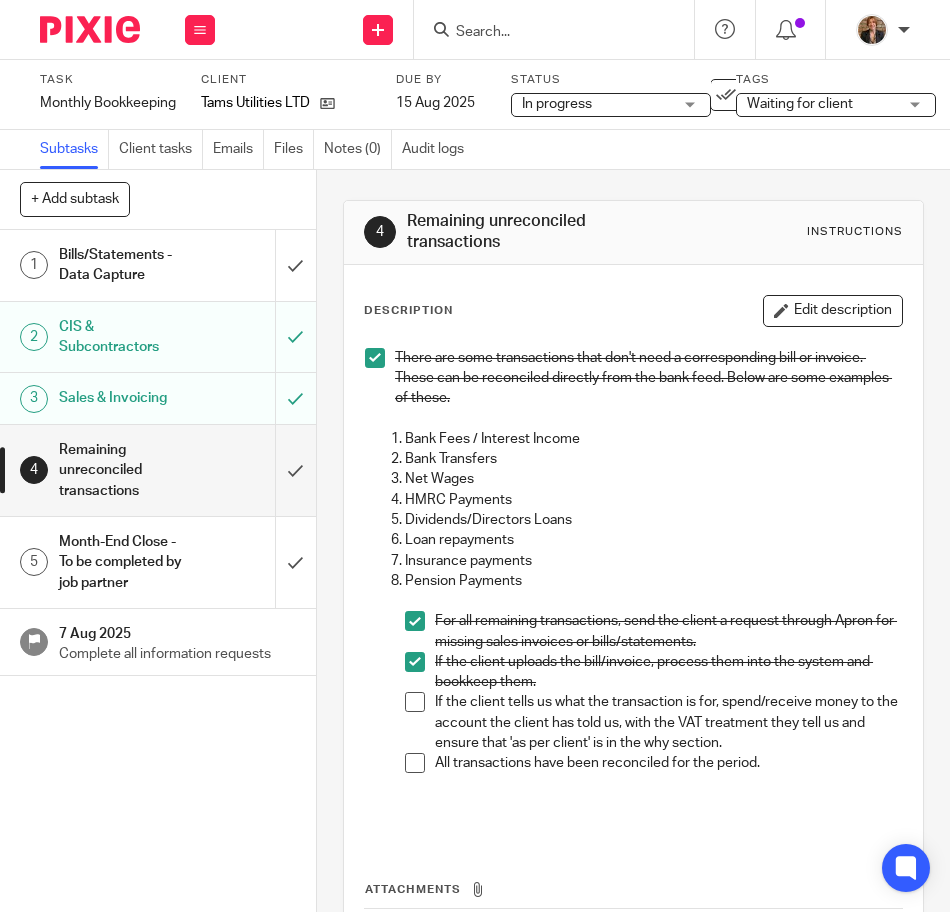 click at bounding box center [90, 29] 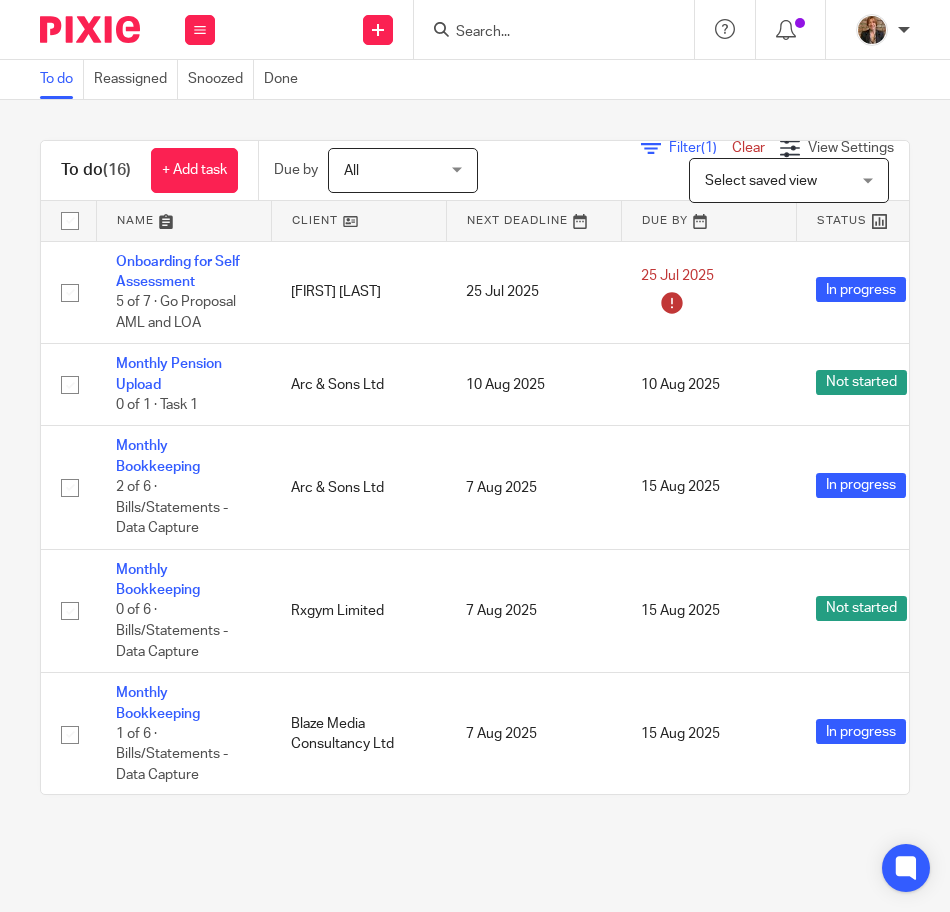 scroll, scrollTop: 0, scrollLeft: 0, axis: both 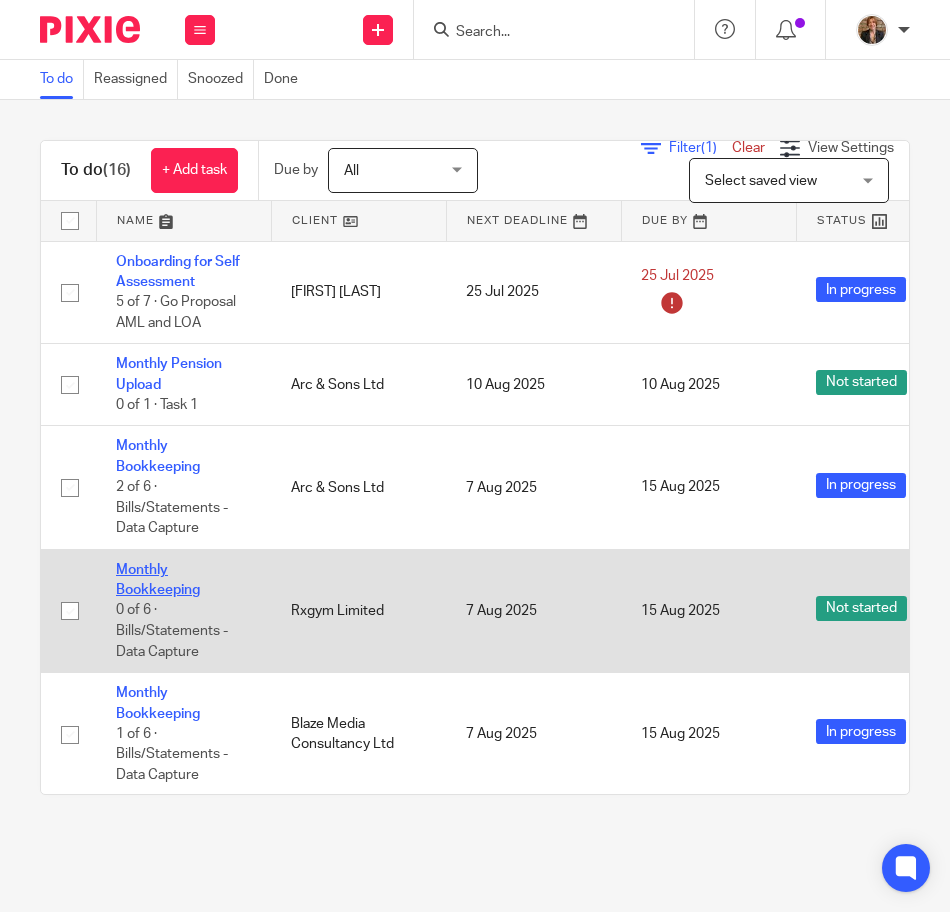 click on "Monthly Bookkeeping" at bounding box center [158, 580] 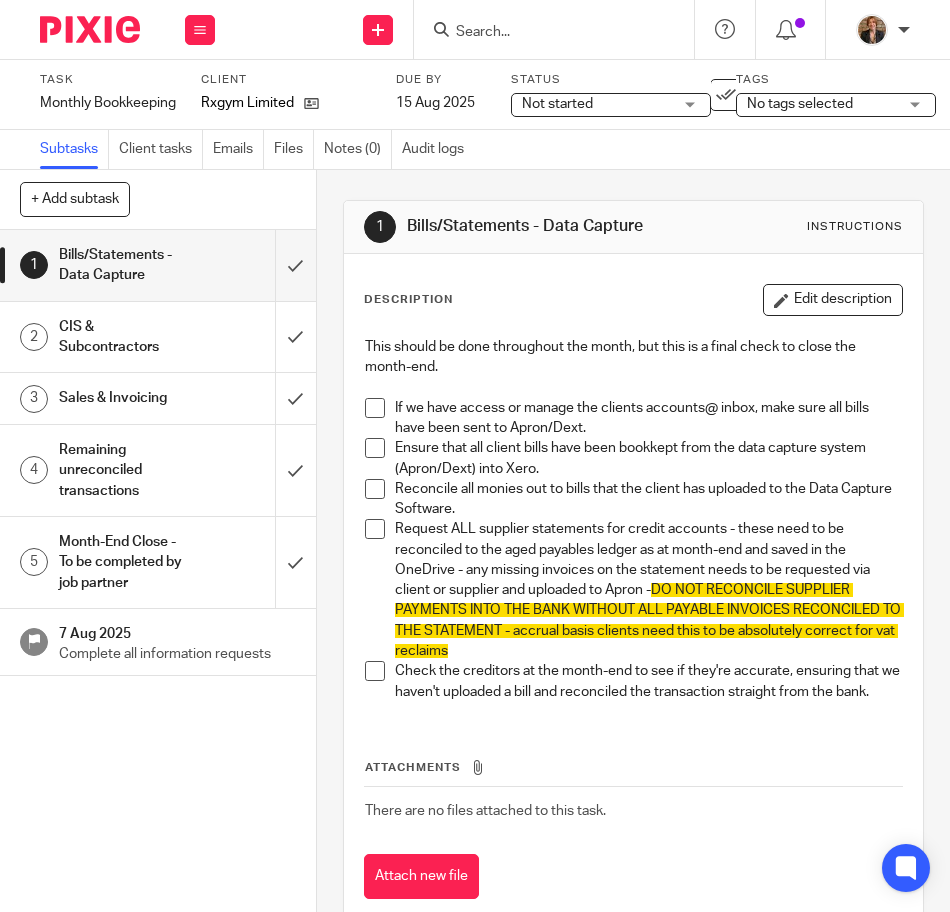 scroll, scrollTop: 0, scrollLeft: 0, axis: both 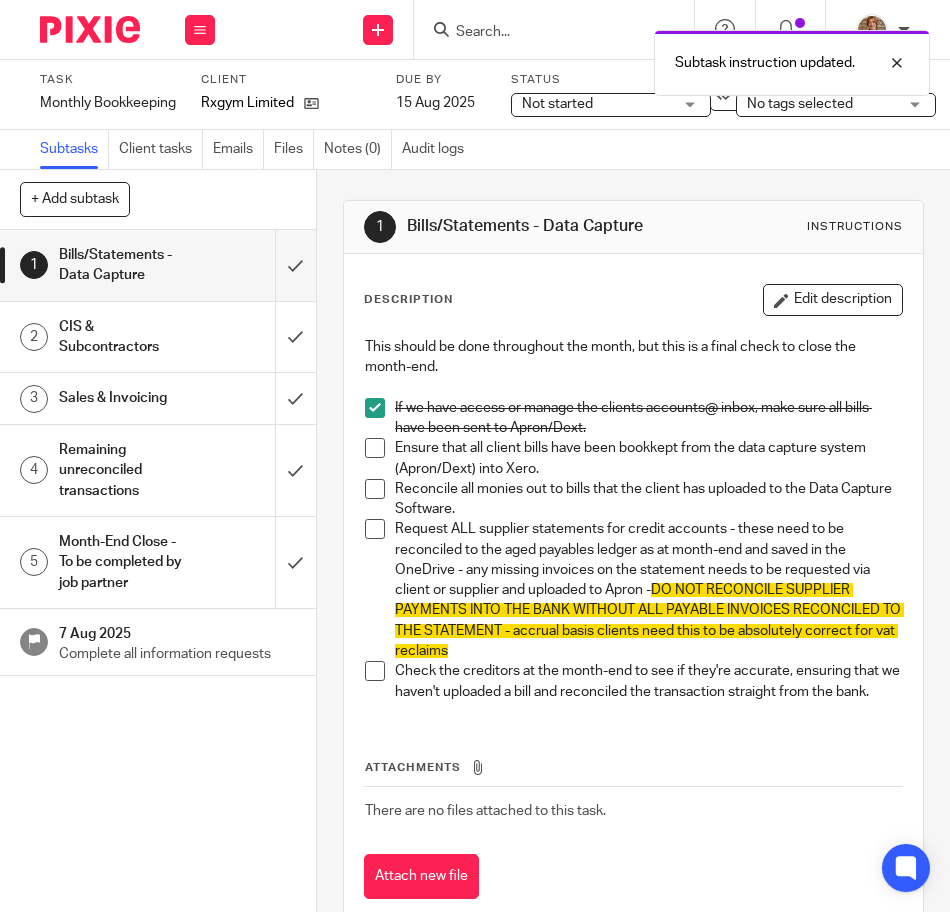 click at bounding box center (375, 448) 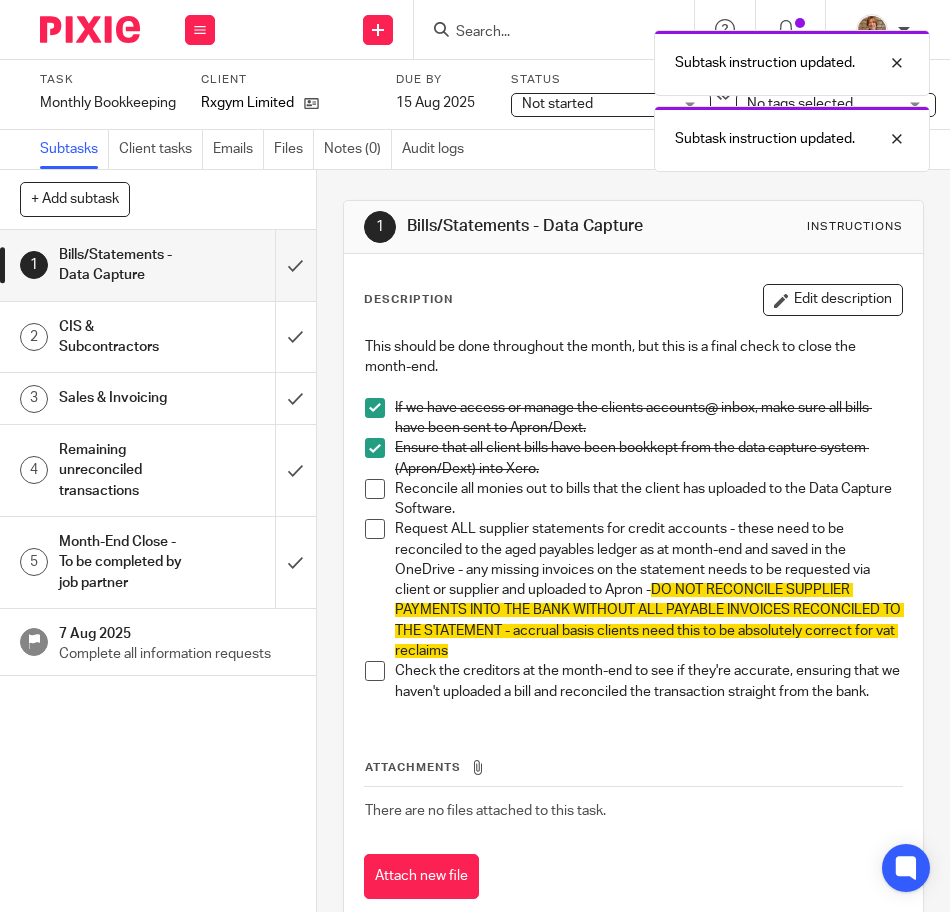 click at bounding box center (375, 489) 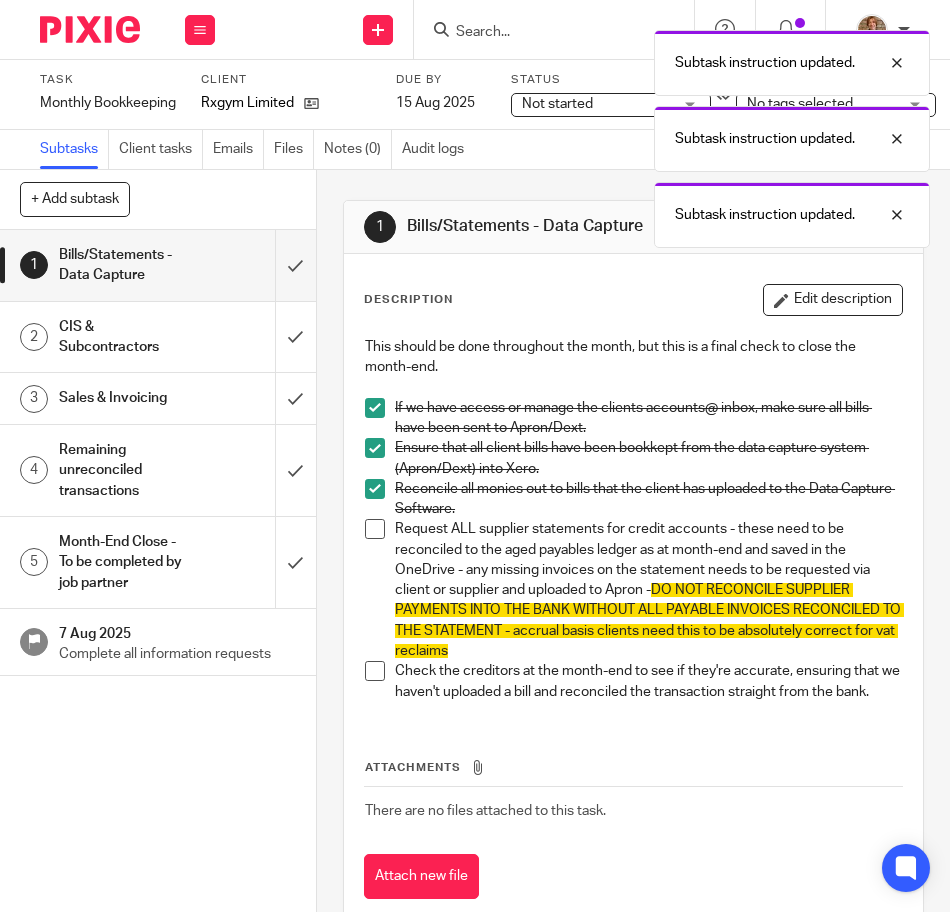 click at bounding box center [375, 529] 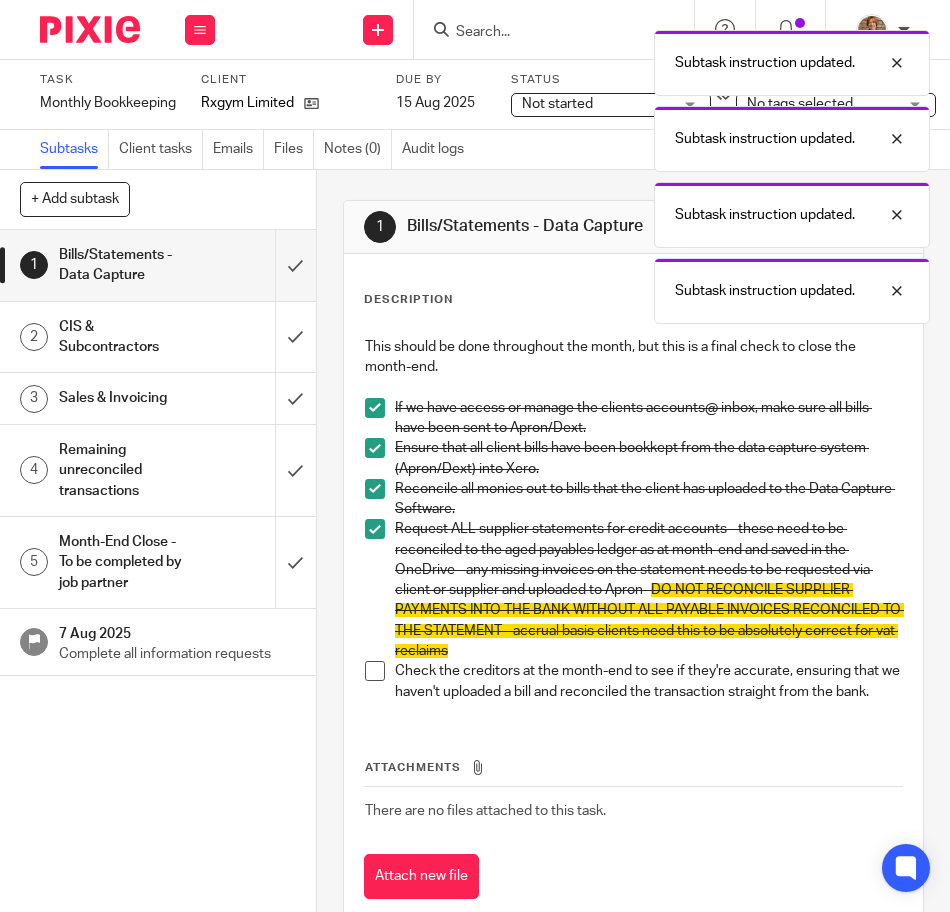click at bounding box center [375, 529] 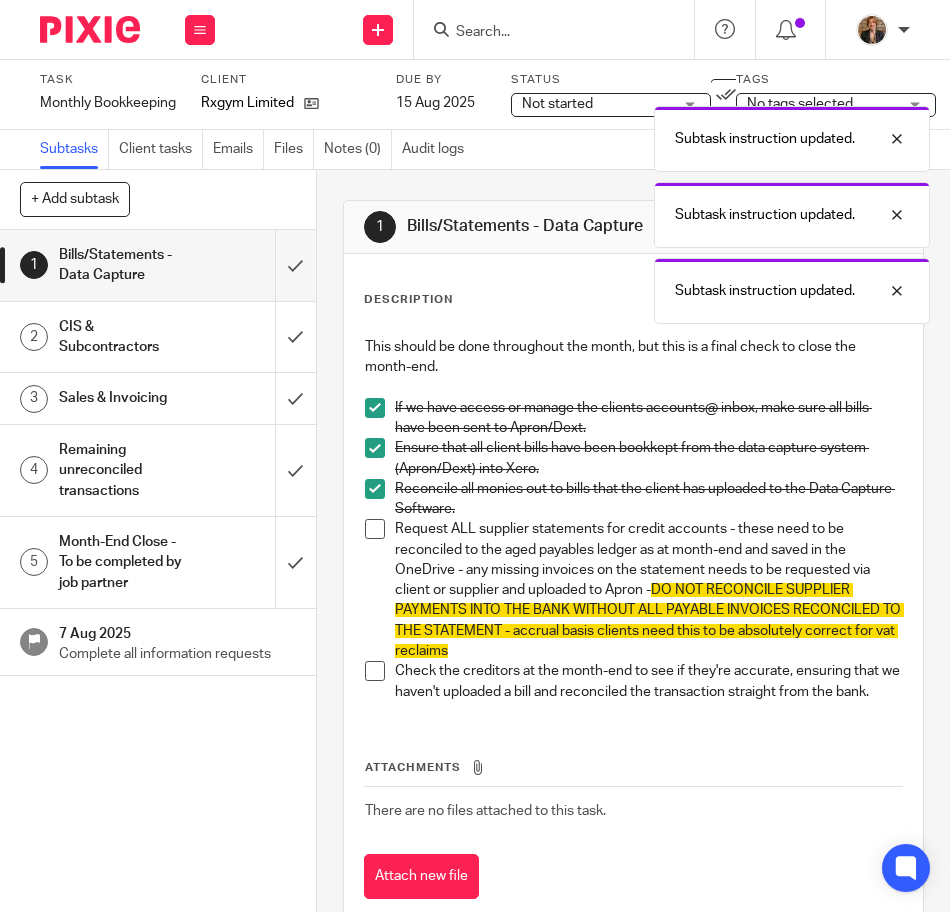 click on "Request ALL supplier statements for credit accounts - these need to be reconciled to the aged payables ledger as at month-end and saved in the OneDrive - any missing invoices on the statement needs to be requested via client or supplier and uploaded to Apron -  DO NOT RECONCILE SUPPLIER PAYMENTS INTO THE BANK WITHOUT ALL PAYABLE INVOICES RECONCILED TO THE STATEMENT - accrual basis clients need this to be absolutely correct for vat reclaims" at bounding box center [633, 590] 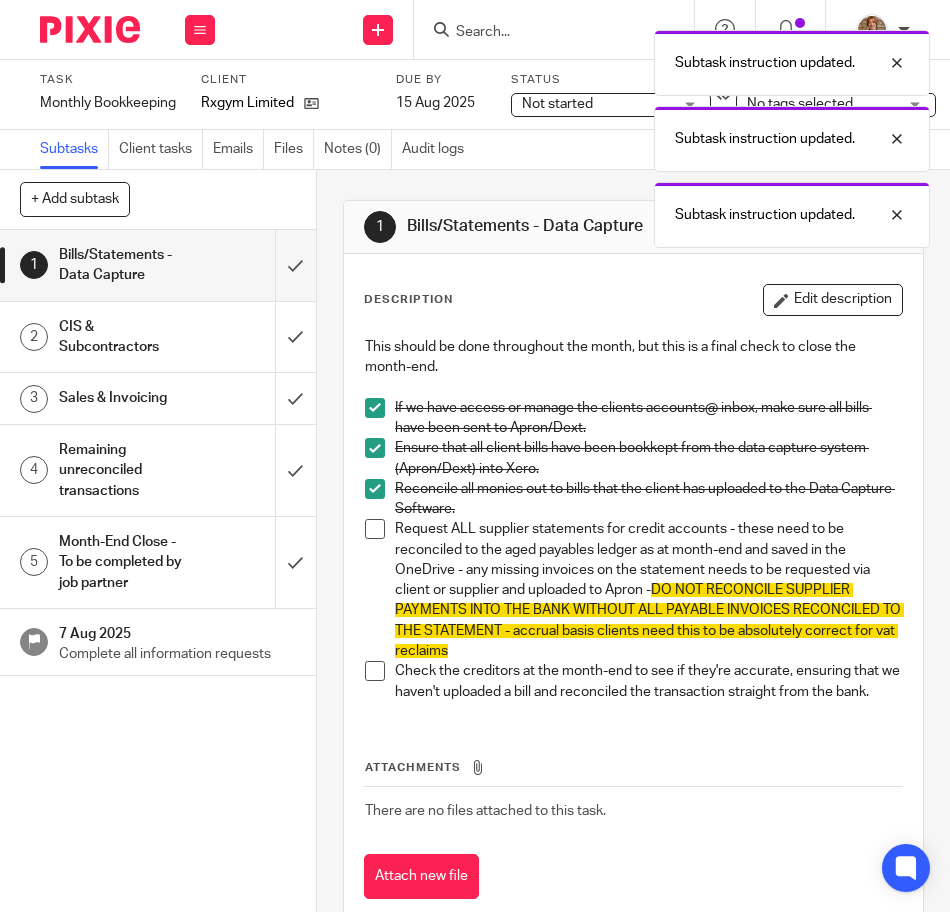 click at bounding box center [375, 529] 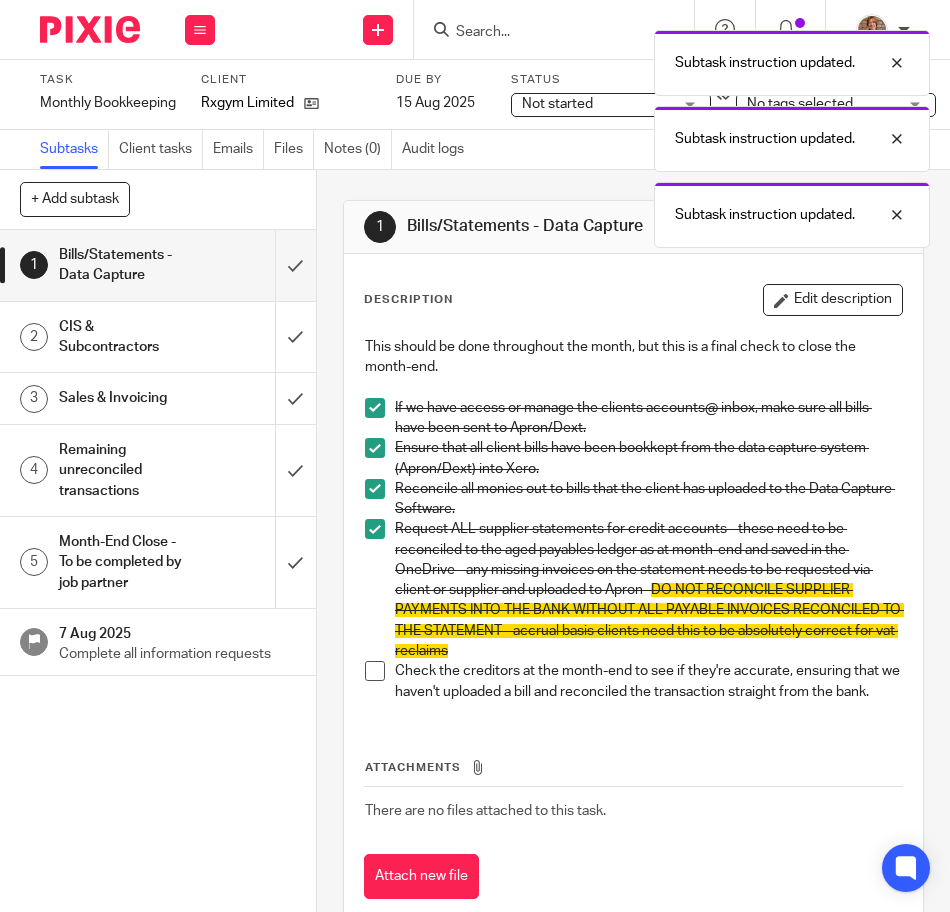 click on "CIS & Subcontractors" at bounding box center [124, 337] 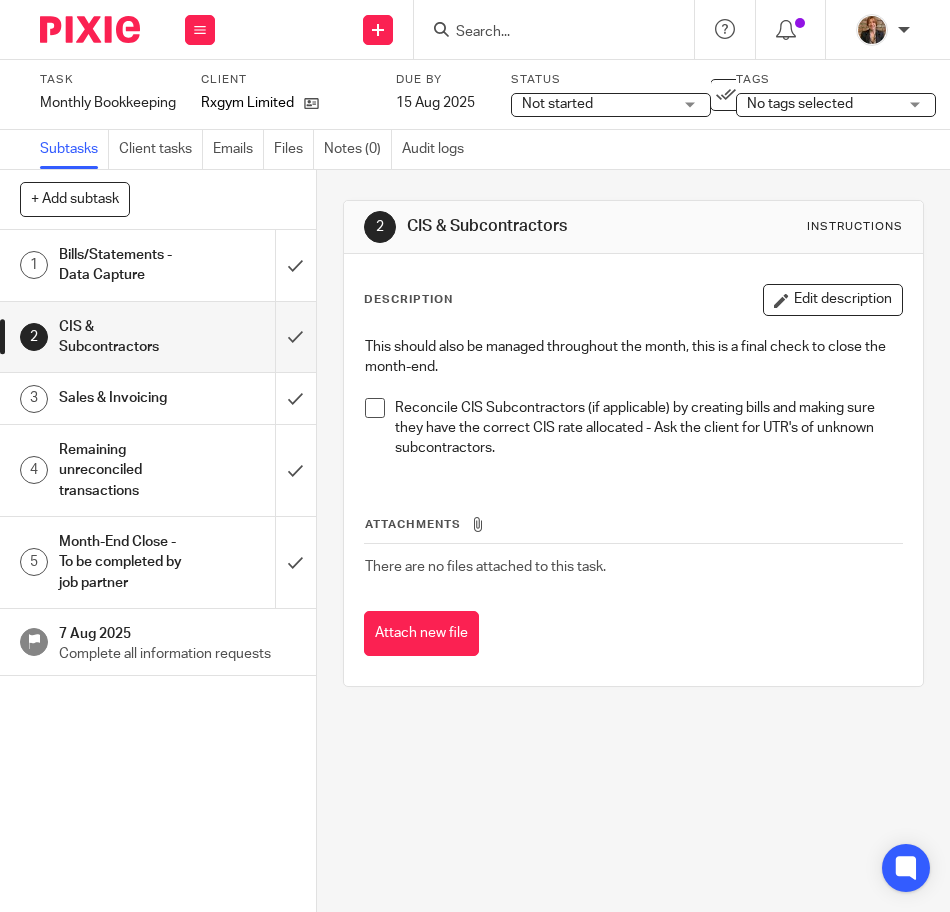 scroll, scrollTop: 0, scrollLeft: 0, axis: both 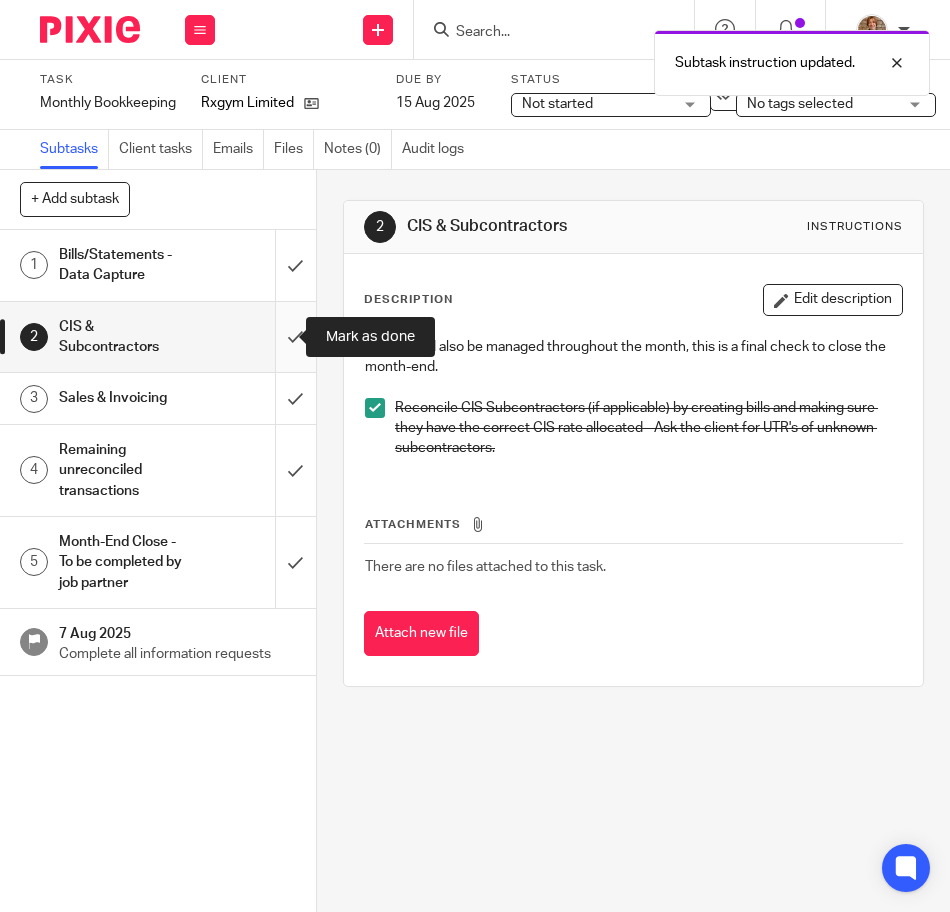 click at bounding box center [158, 337] 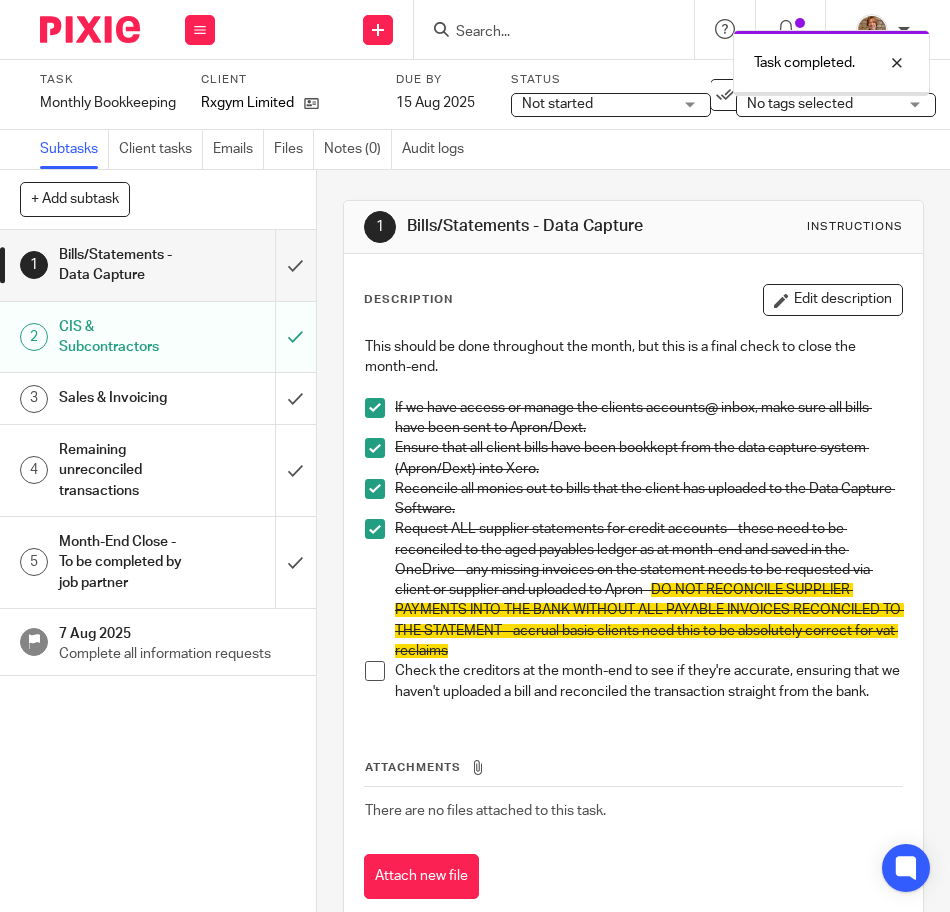 click on "Sales & Invoicing" at bounding box center (157, 398) 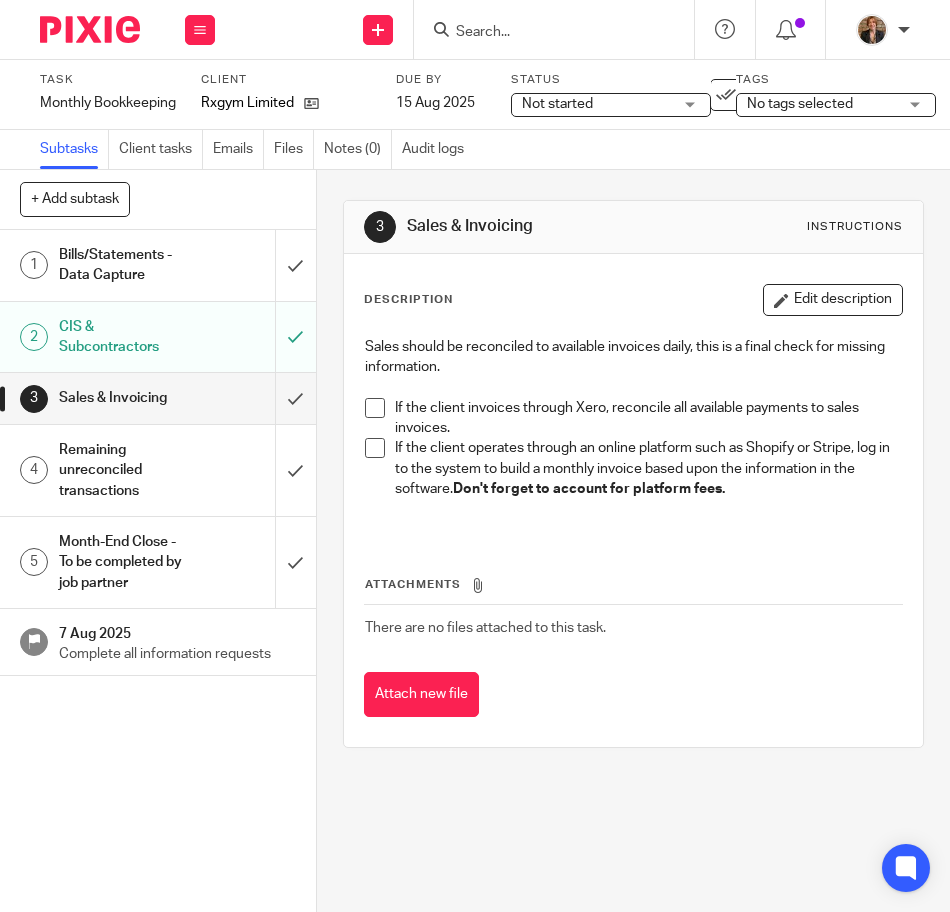 scroll, scrollTop: 0, scrollLeft: 0, axis: both 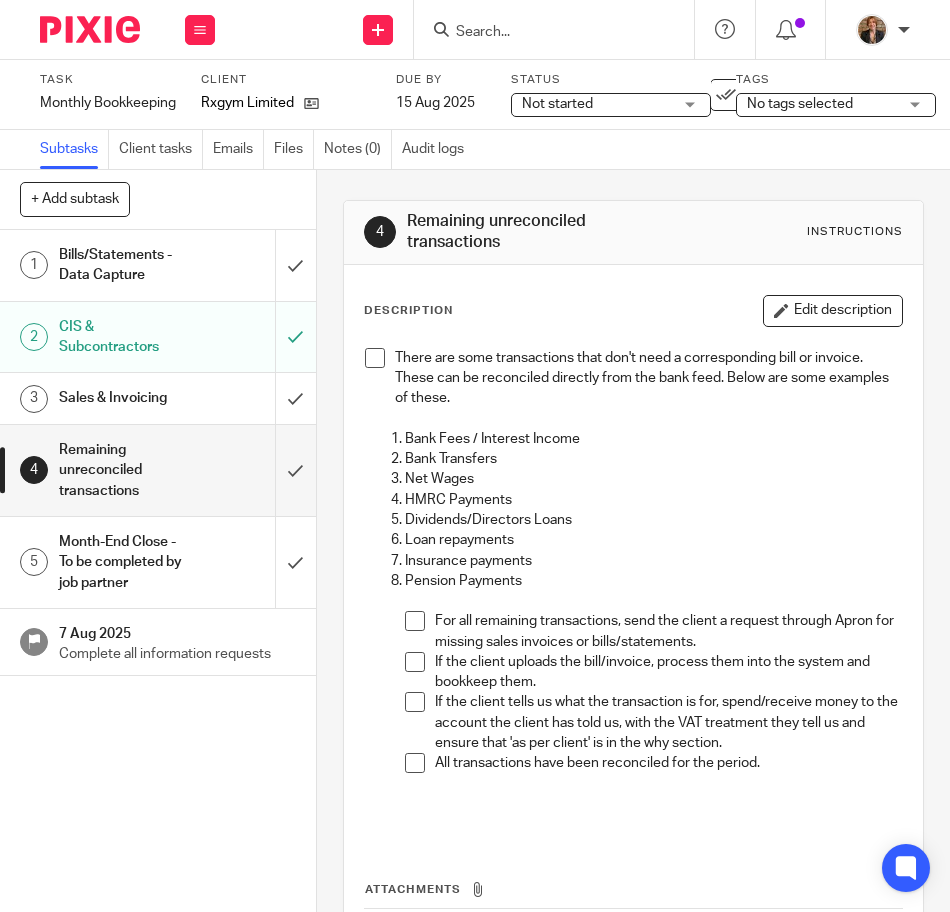 click at bounding box center (375, 358) 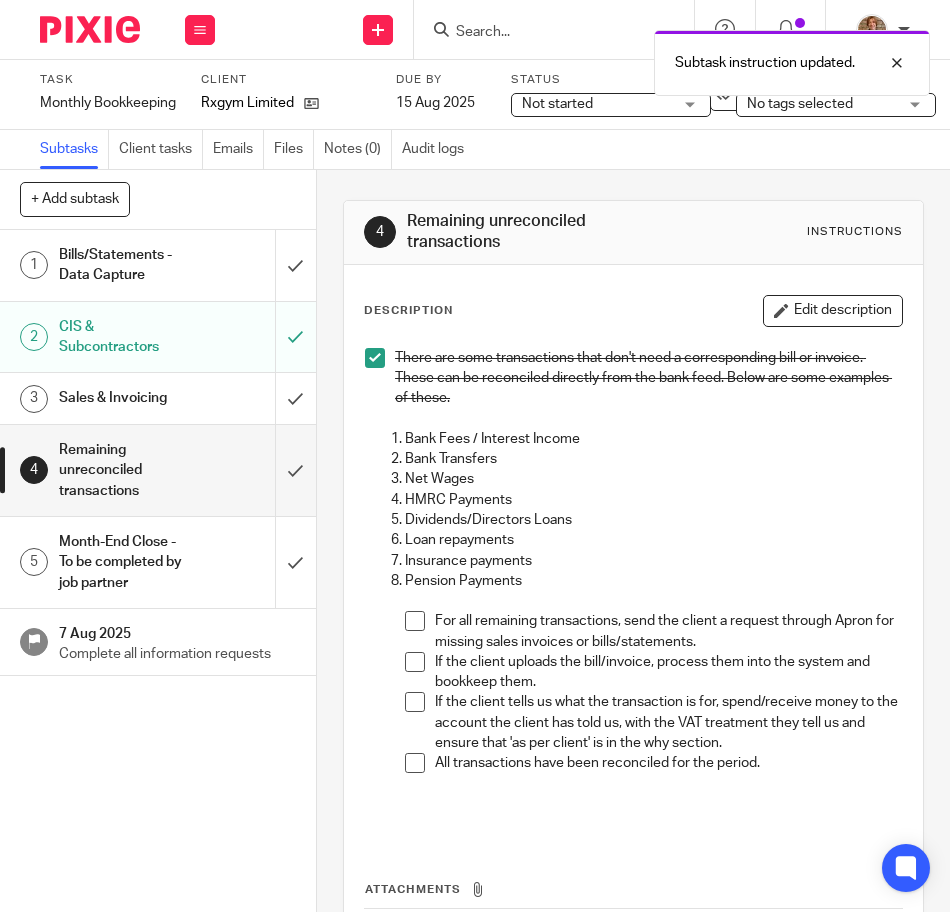 click at bounding box center (415, 621) 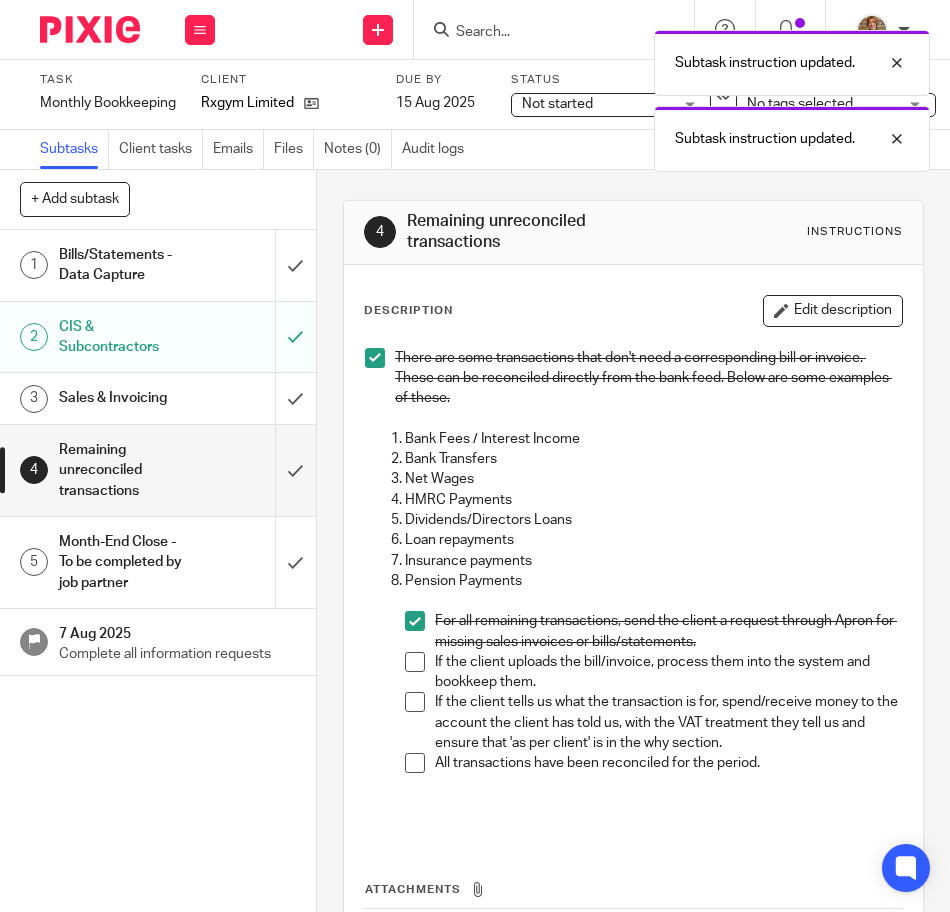 click on "Sales & Invoicing" at bounding box center (124, 398) 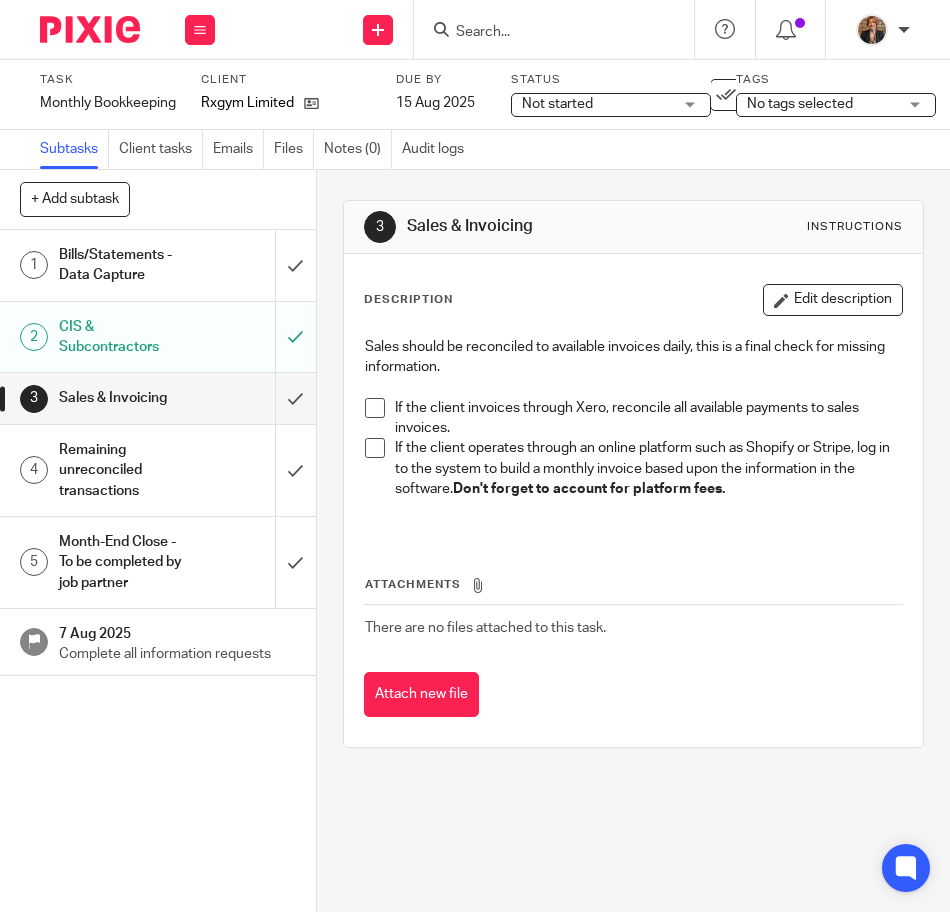 scroll, scrollTop: 0, scrollLeft: 0, axis: both 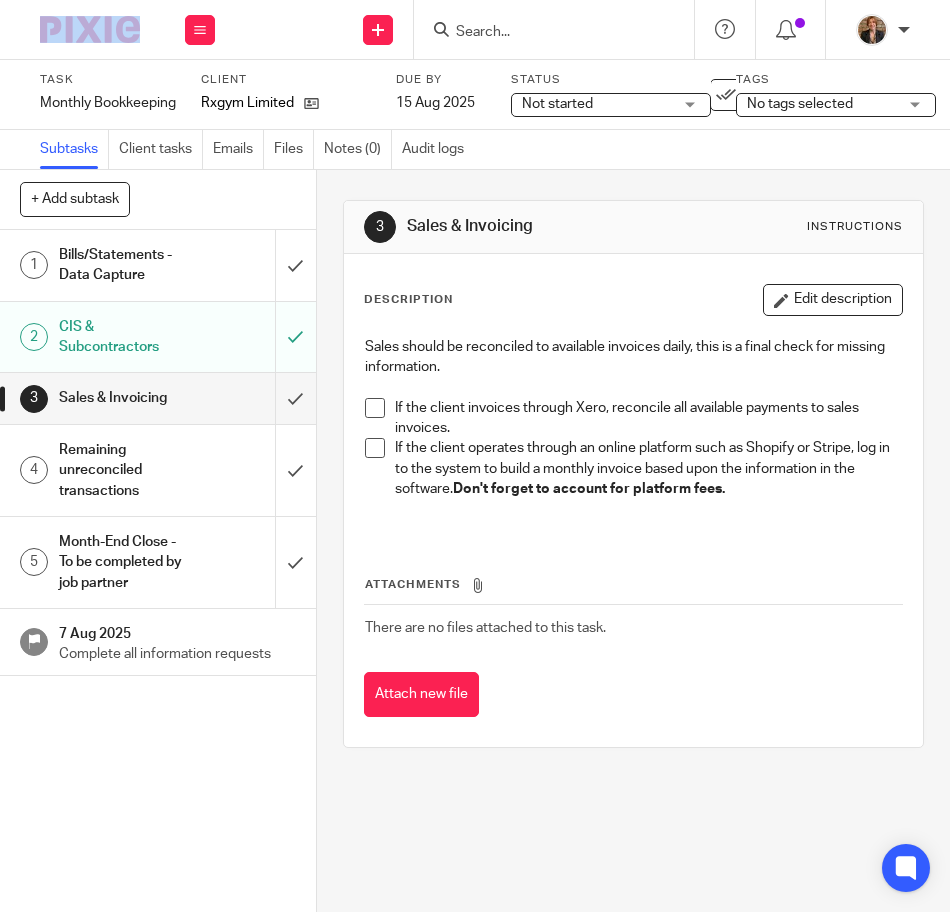 click at bounding box center [82, 29] 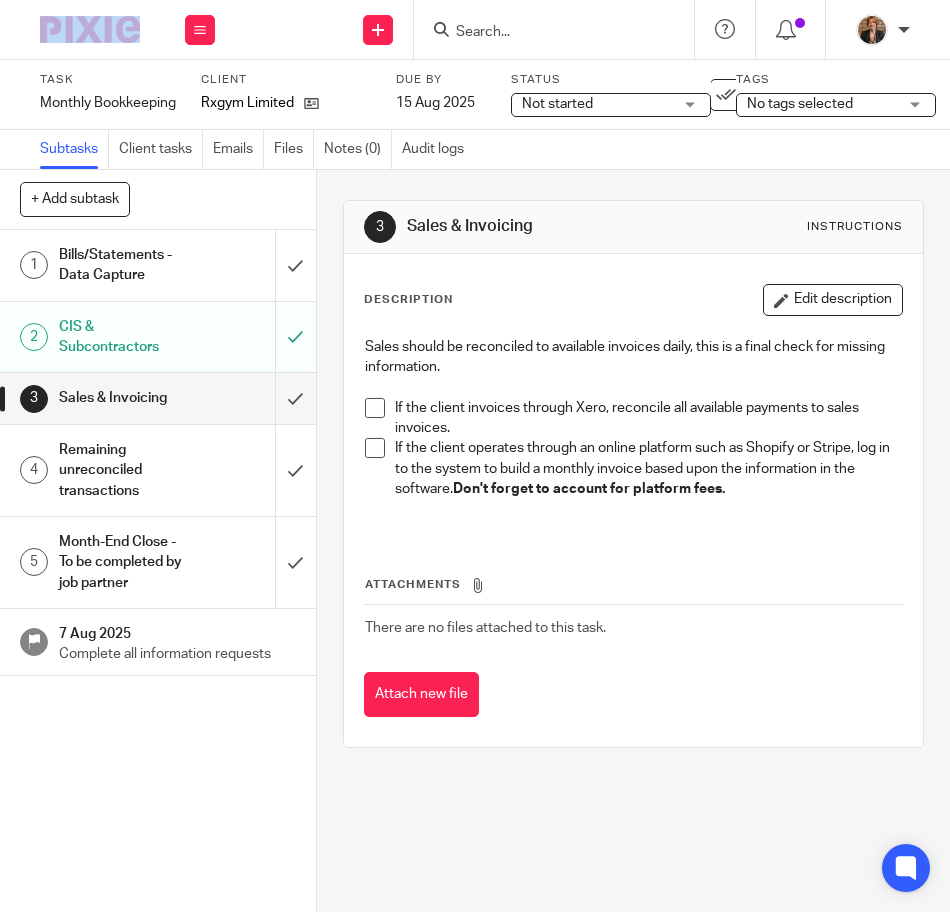 click at bounding box center [90, 29] 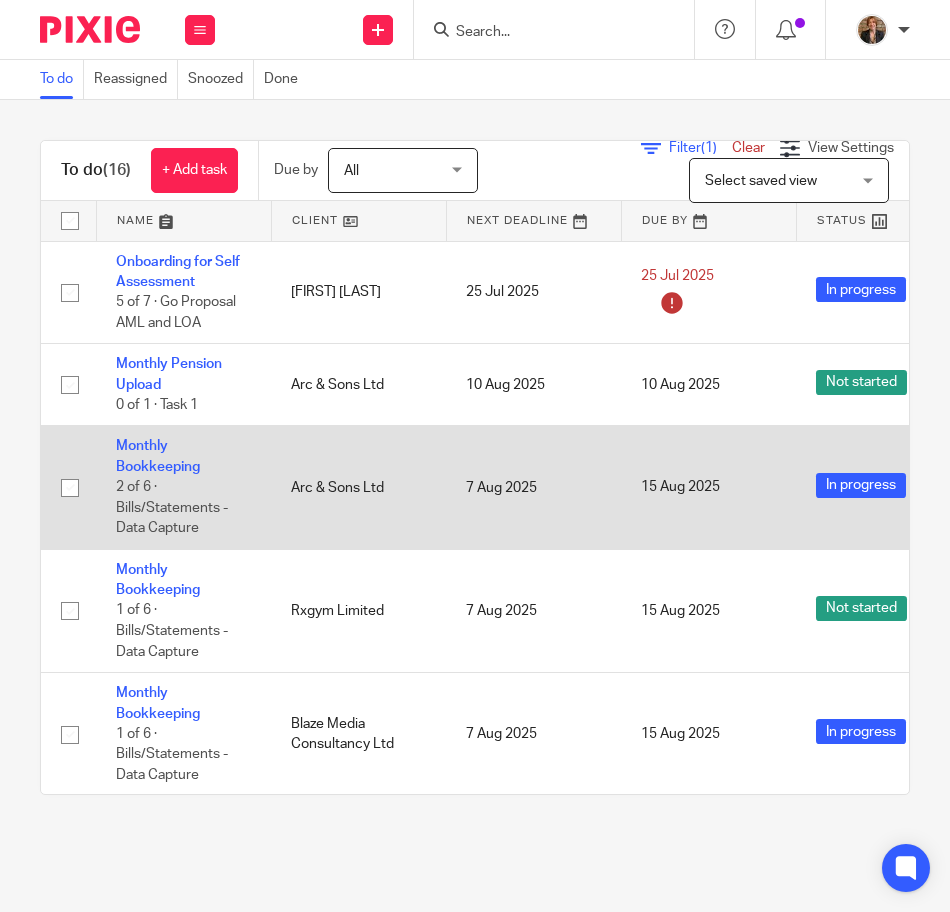 scroll, scrollTop: 0, scrollLeft: 0, axis: both 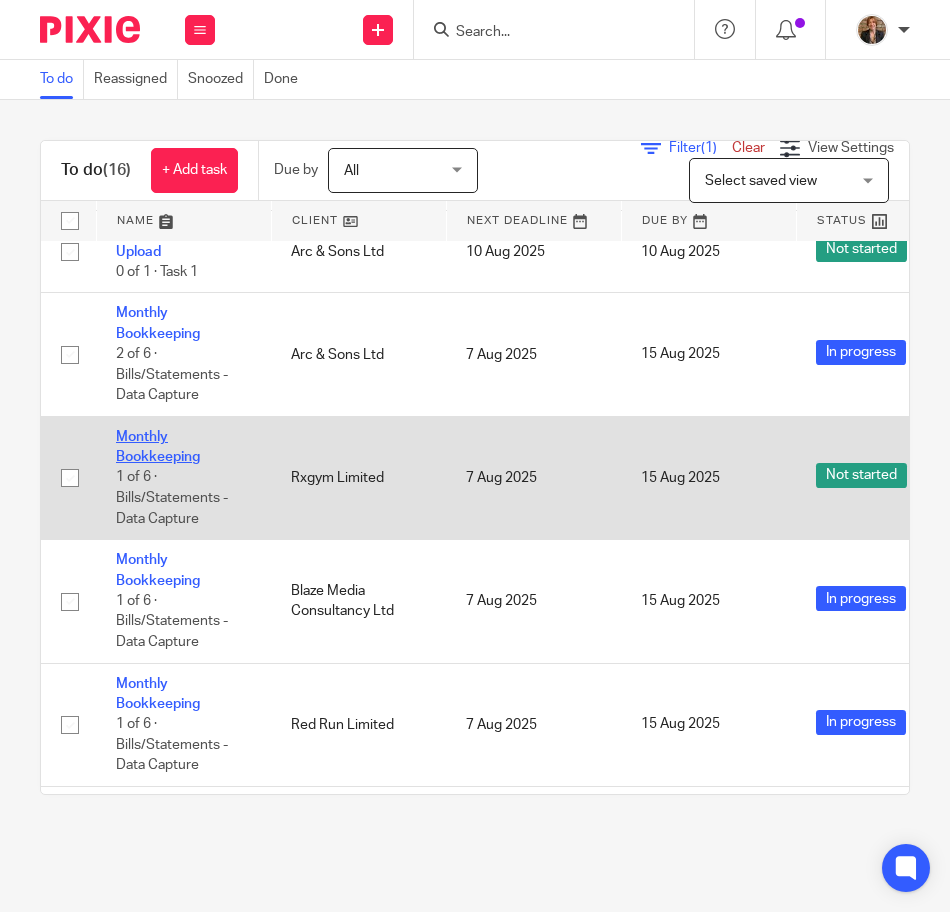 click on "Monthly Bookkeeping" at bounding box center (158, 447) 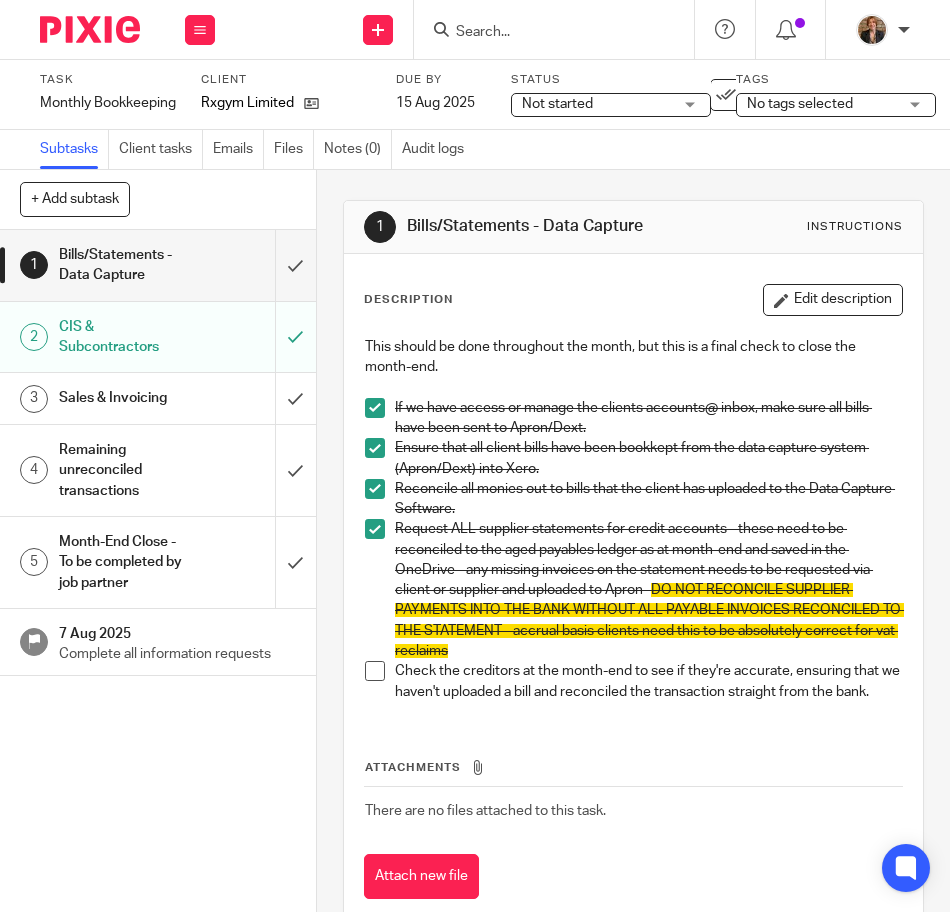 scroll, scrollTop: 0, scrollLeft: 0, axis: both 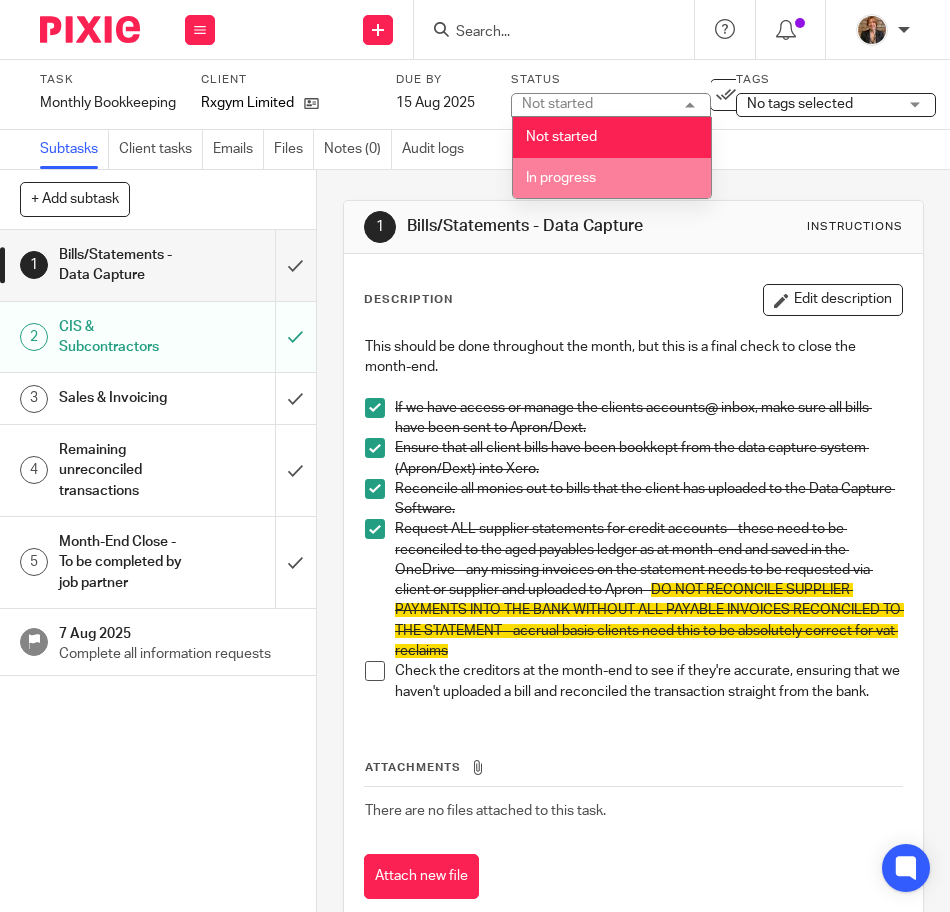 click on "In progress" at bounding box center (612, 178) 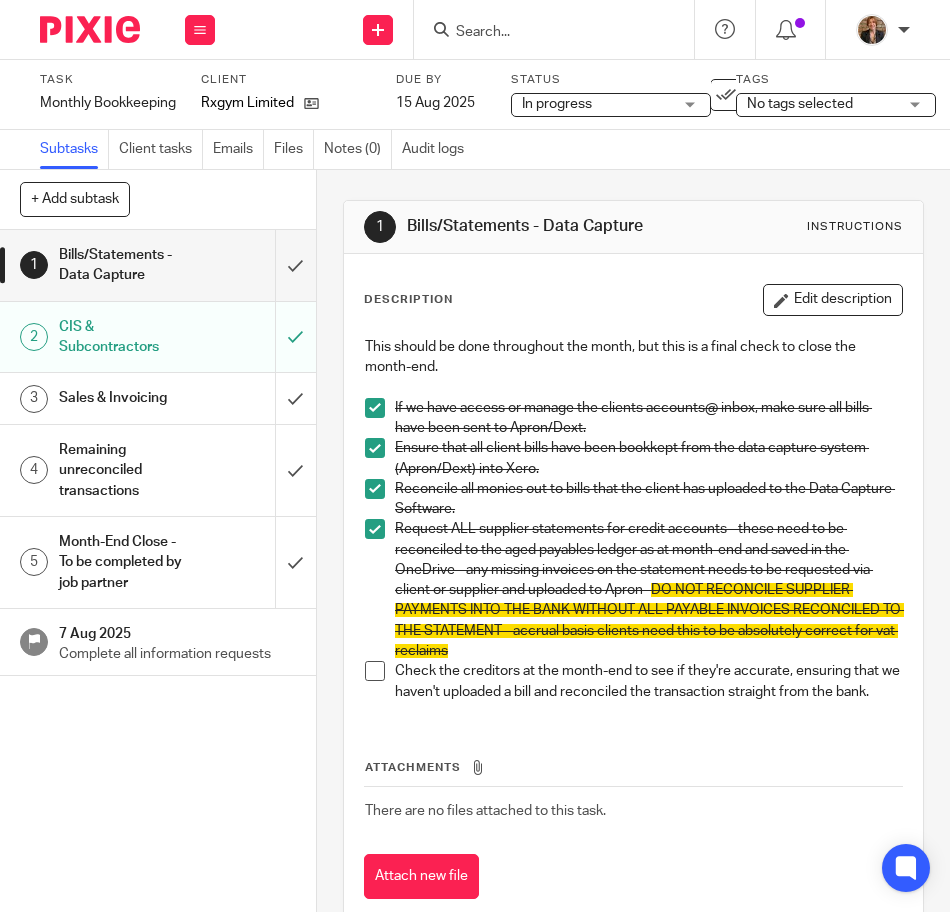 click on "No tags selected" at bounding box center (822, 104) 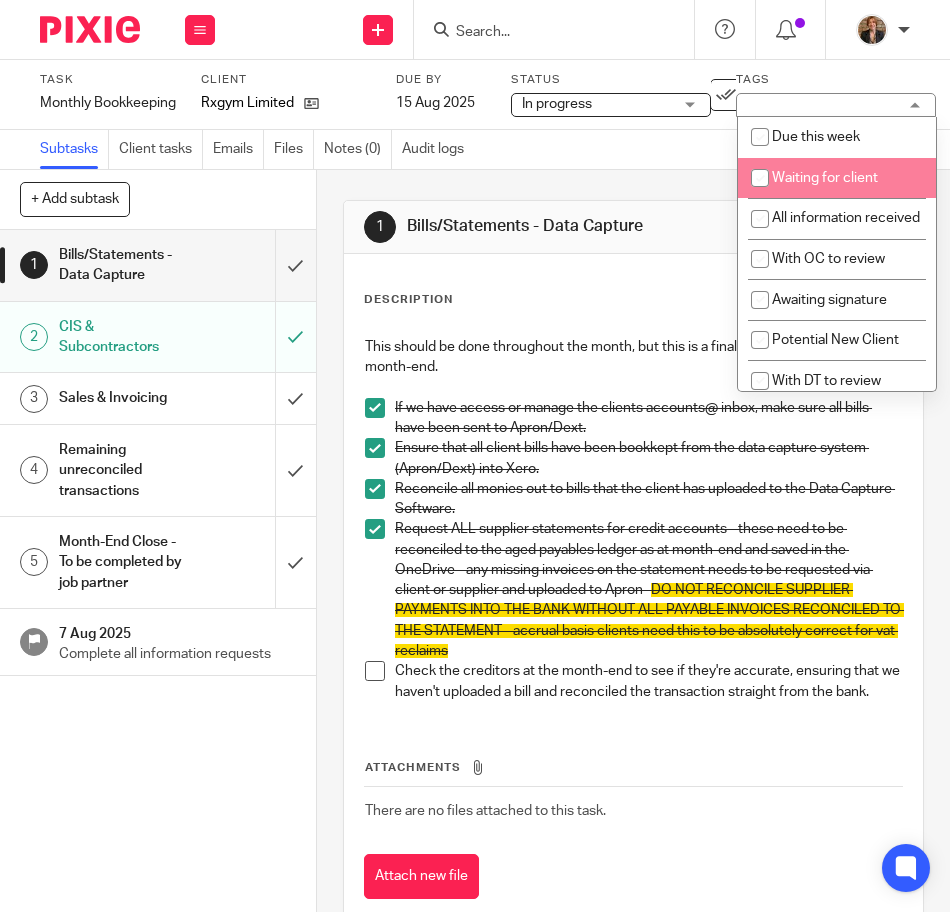click on "Waiting for client" at bounding box center [837, 178] 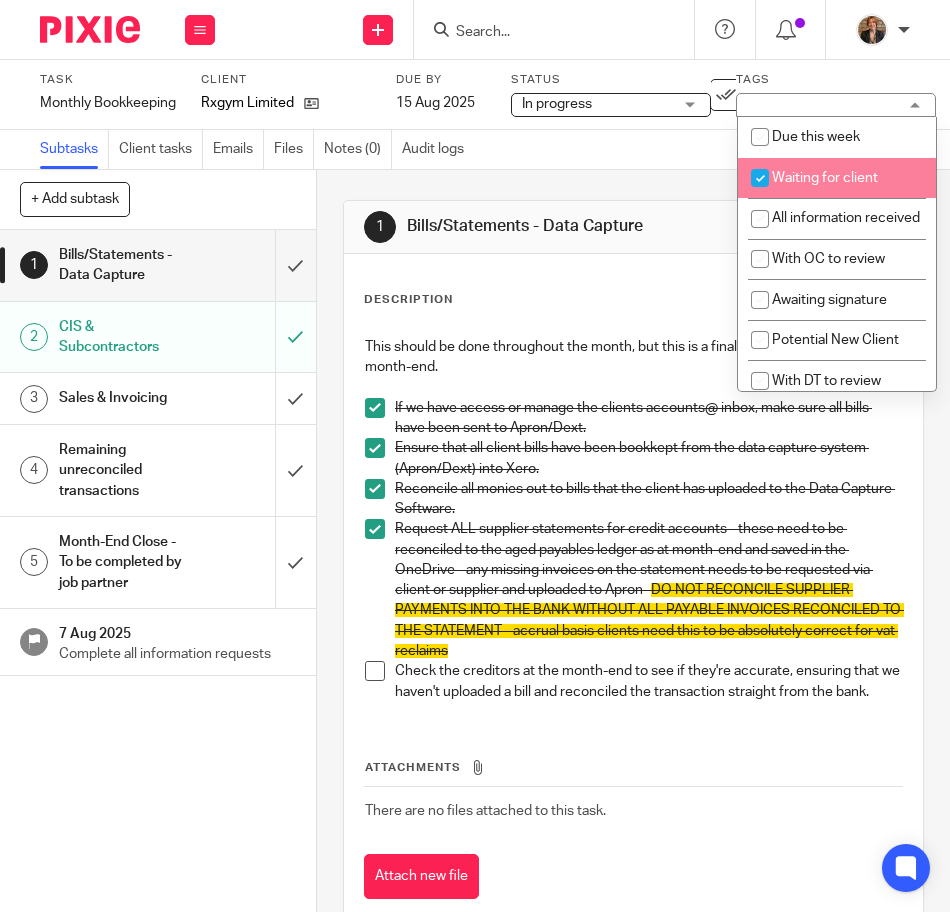 checkbox on "true" 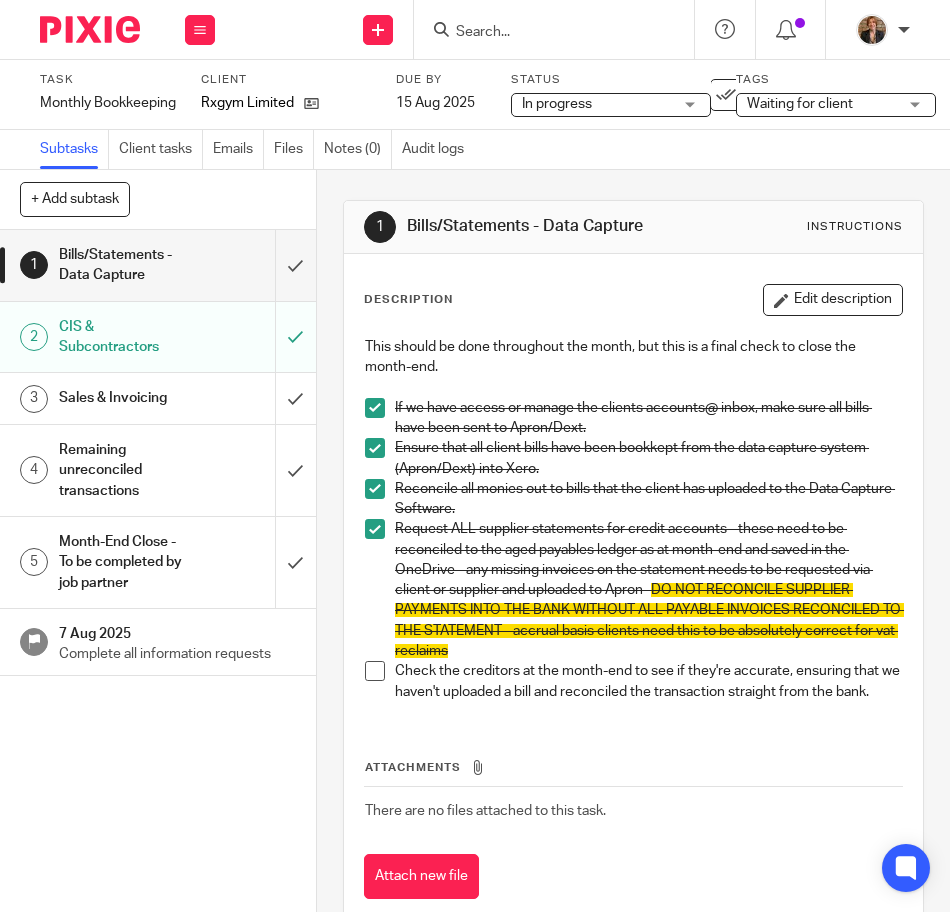 click on "1
Bills/Statements - Data Capture
2
CIS & Subcontractors
3
Sales & Invoicing
4
Remaining unreconciled transactions
5
Month-End Close - To be completed by job partner
7 Aug 2025
Complete all information requests" at bounding box center [158, 571] 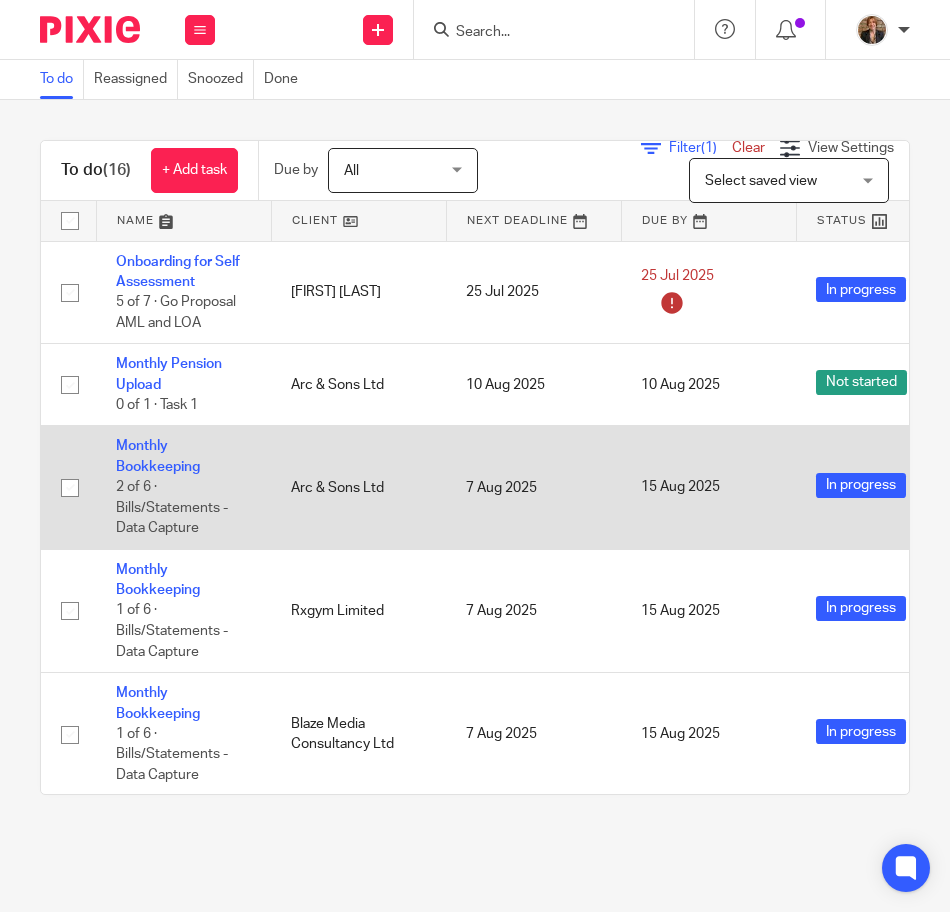 scroll, scrollTop: 0, scrollLeft: 0, axis: both 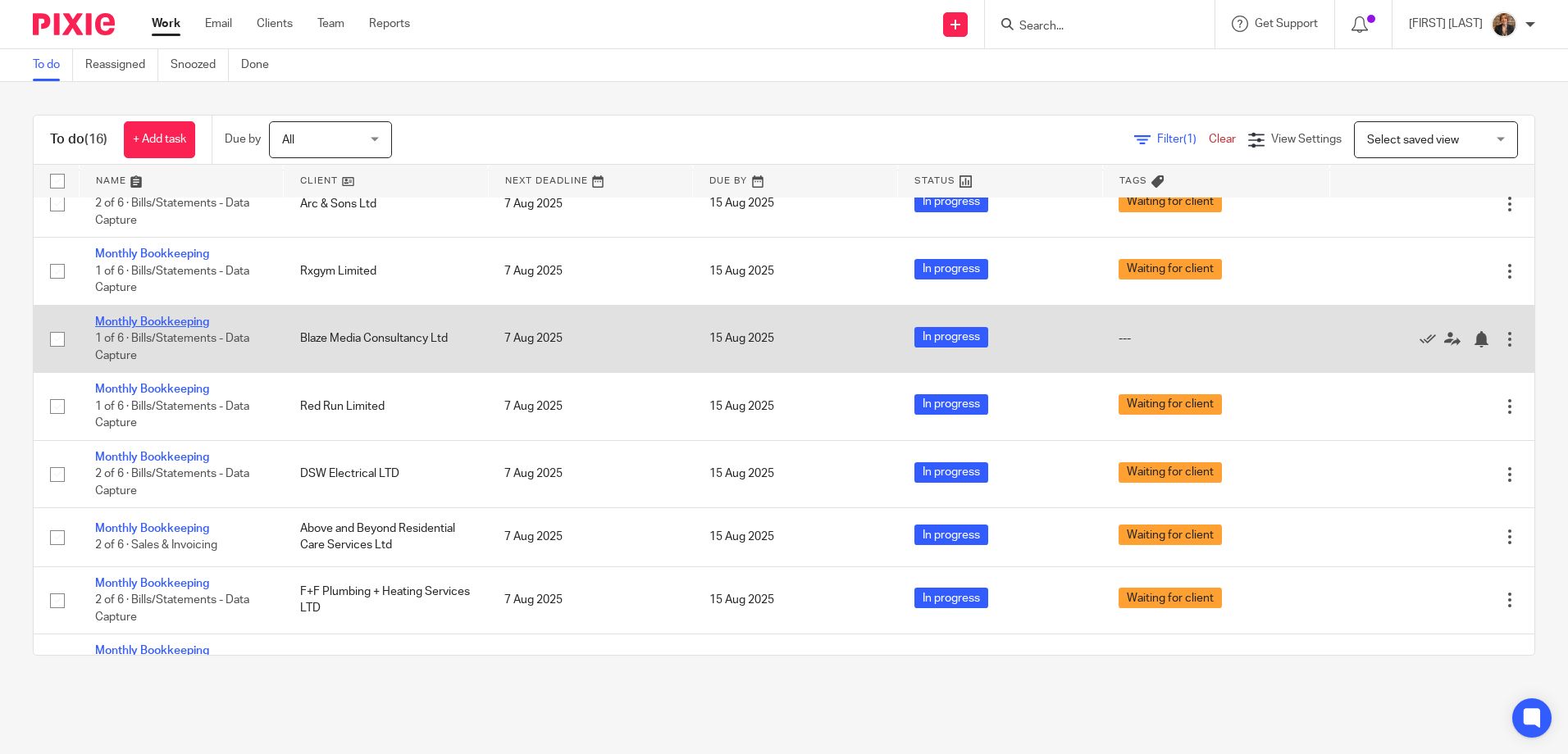 click on "Monthly Bookkeeping" at bounding box center (152, 322) 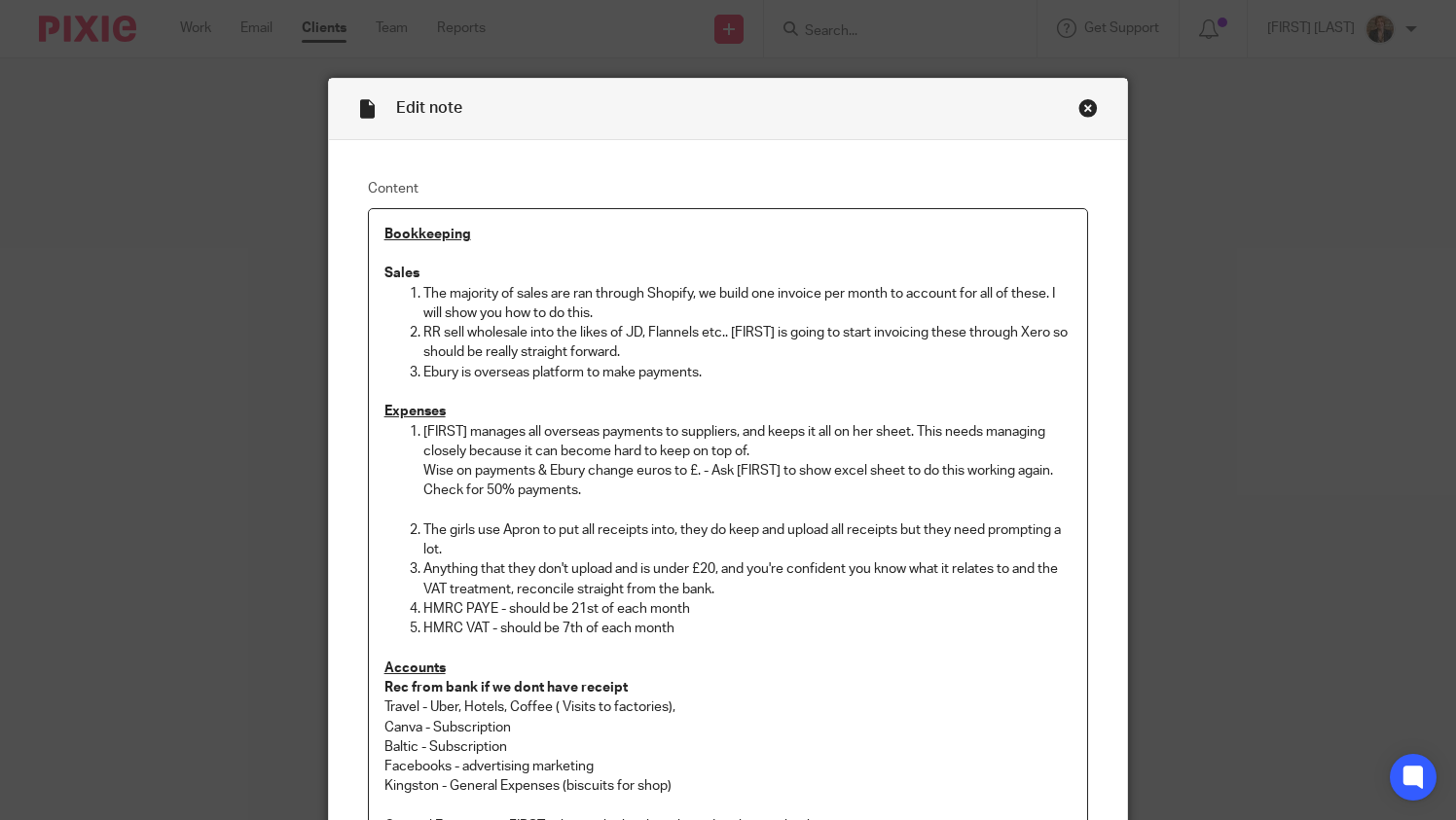 scroll, scrollTop: 0, scrollLeft: 0, axis: both 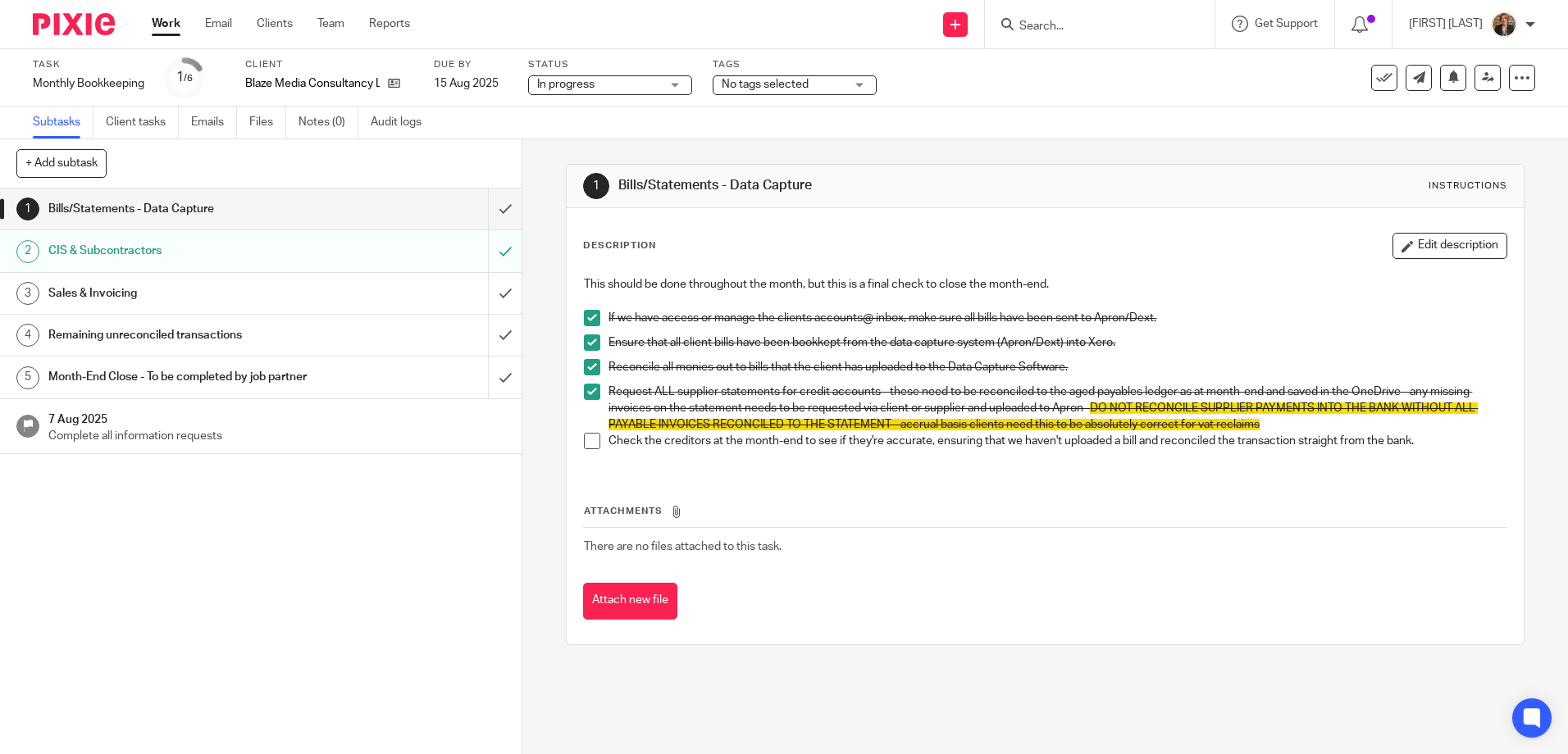 click on "Sales & Invoicing" at bounding box center [189, 293] 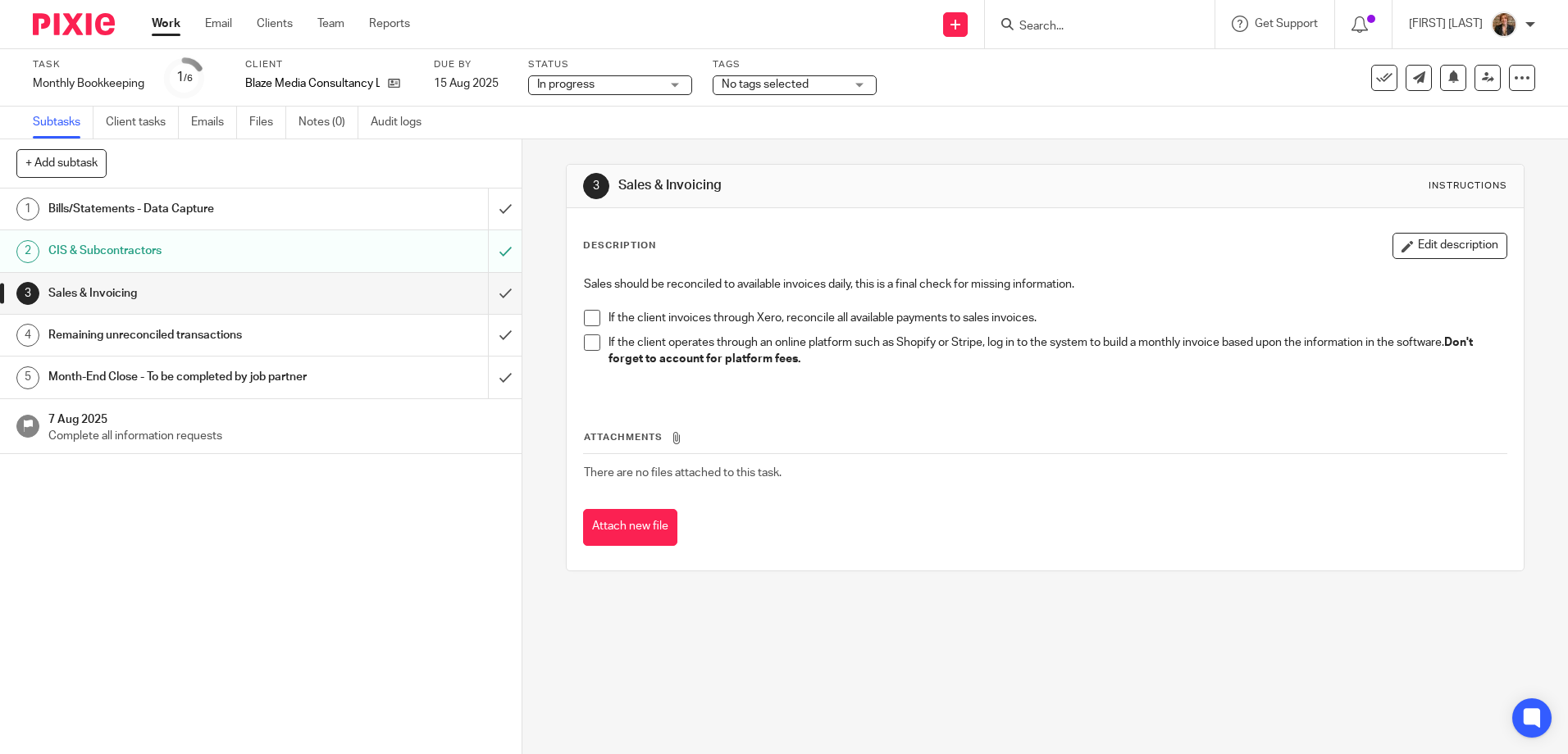 scroll, scrollTop: 0, scrollLeft: 0, axis: both 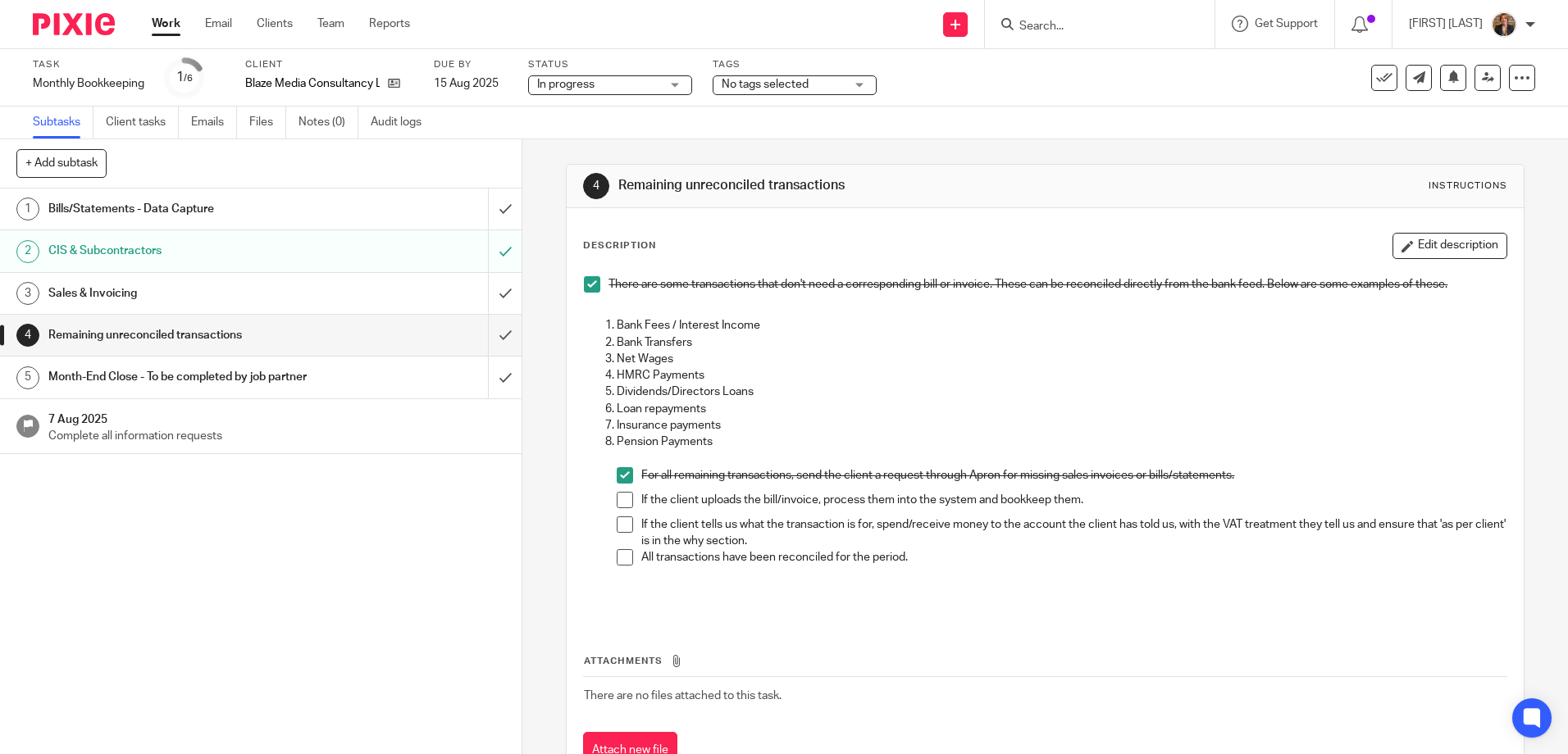 click on "No tags selected" at bounding box center (783, 84) 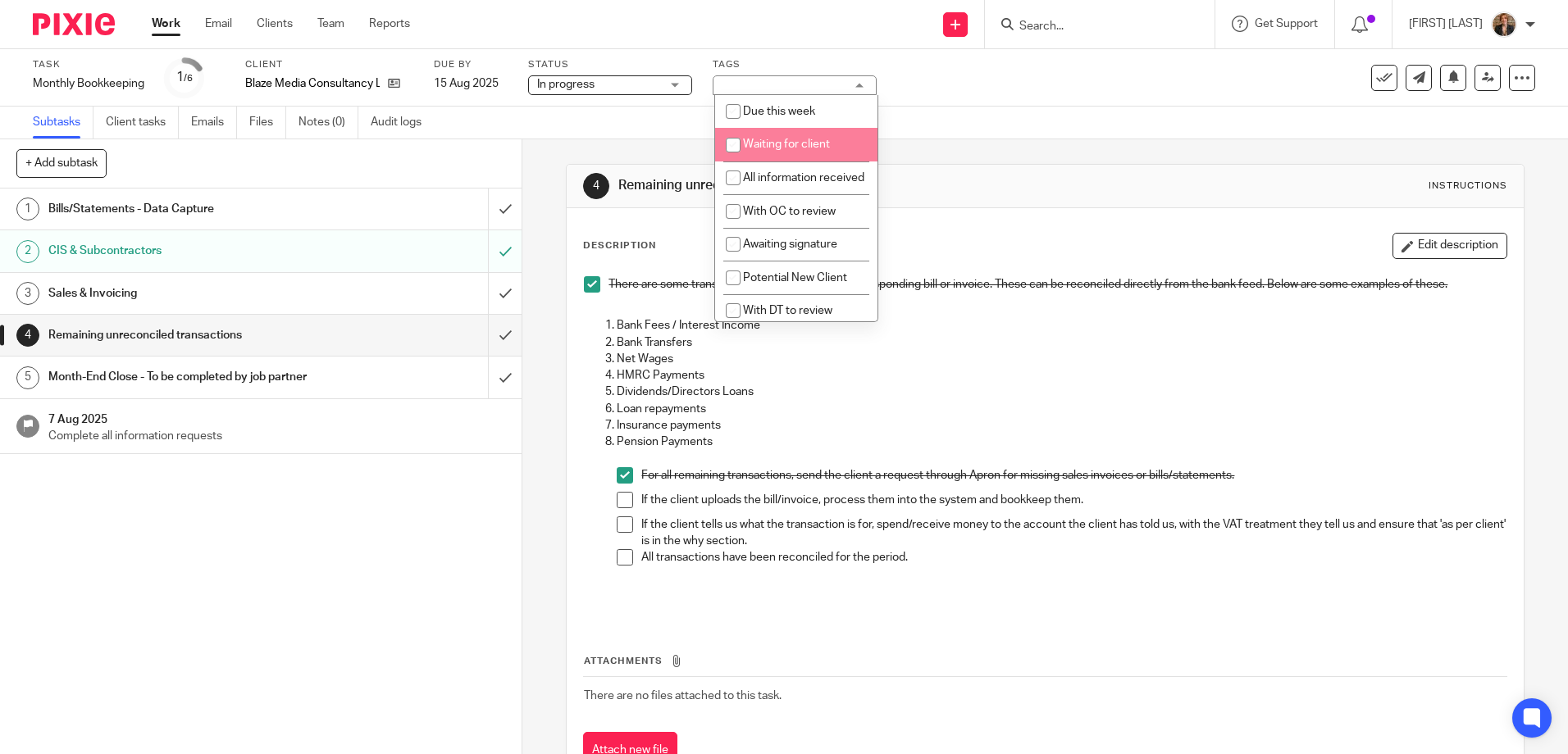 click on "Waiting for client" at bounding box center (786, 144) 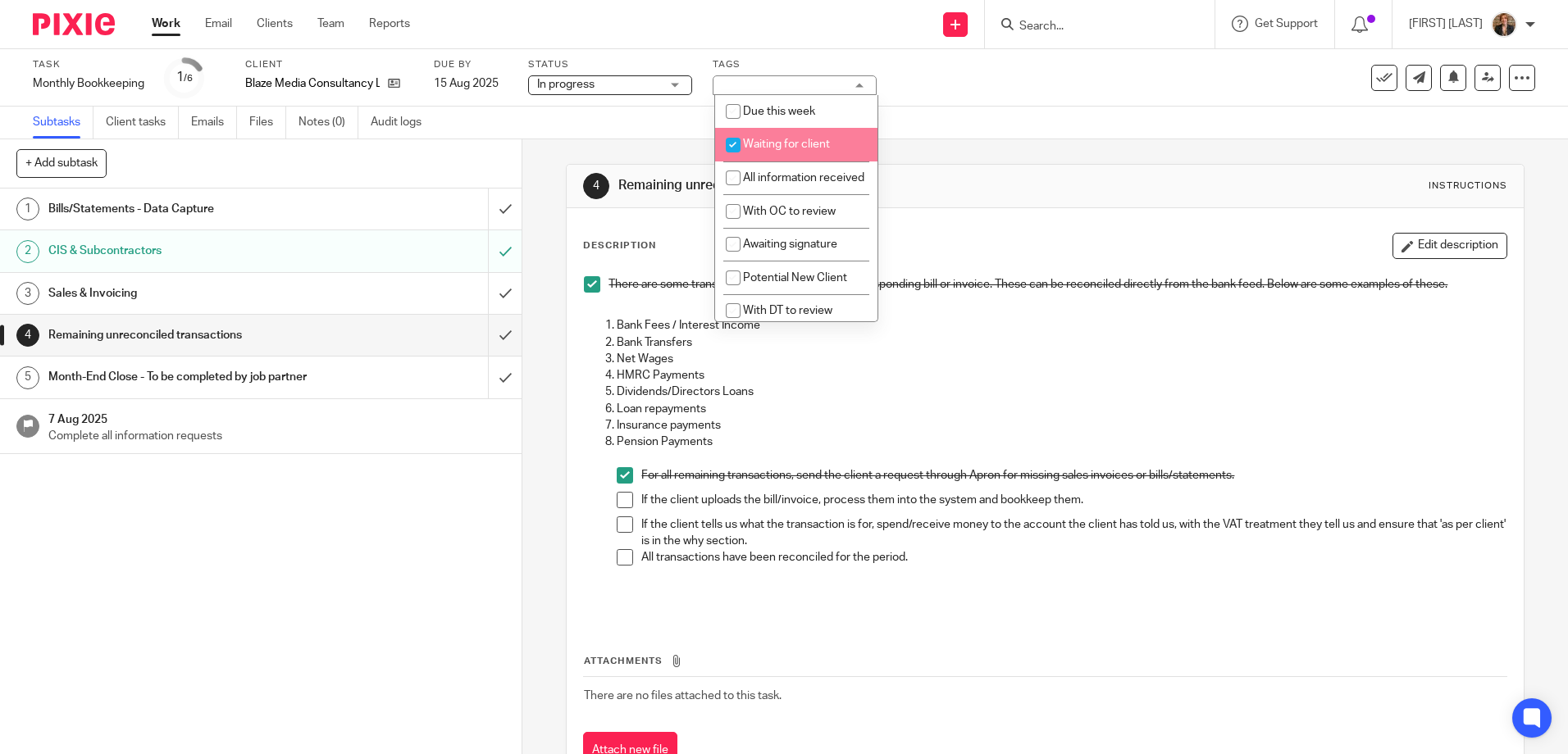 checkbox on "true" 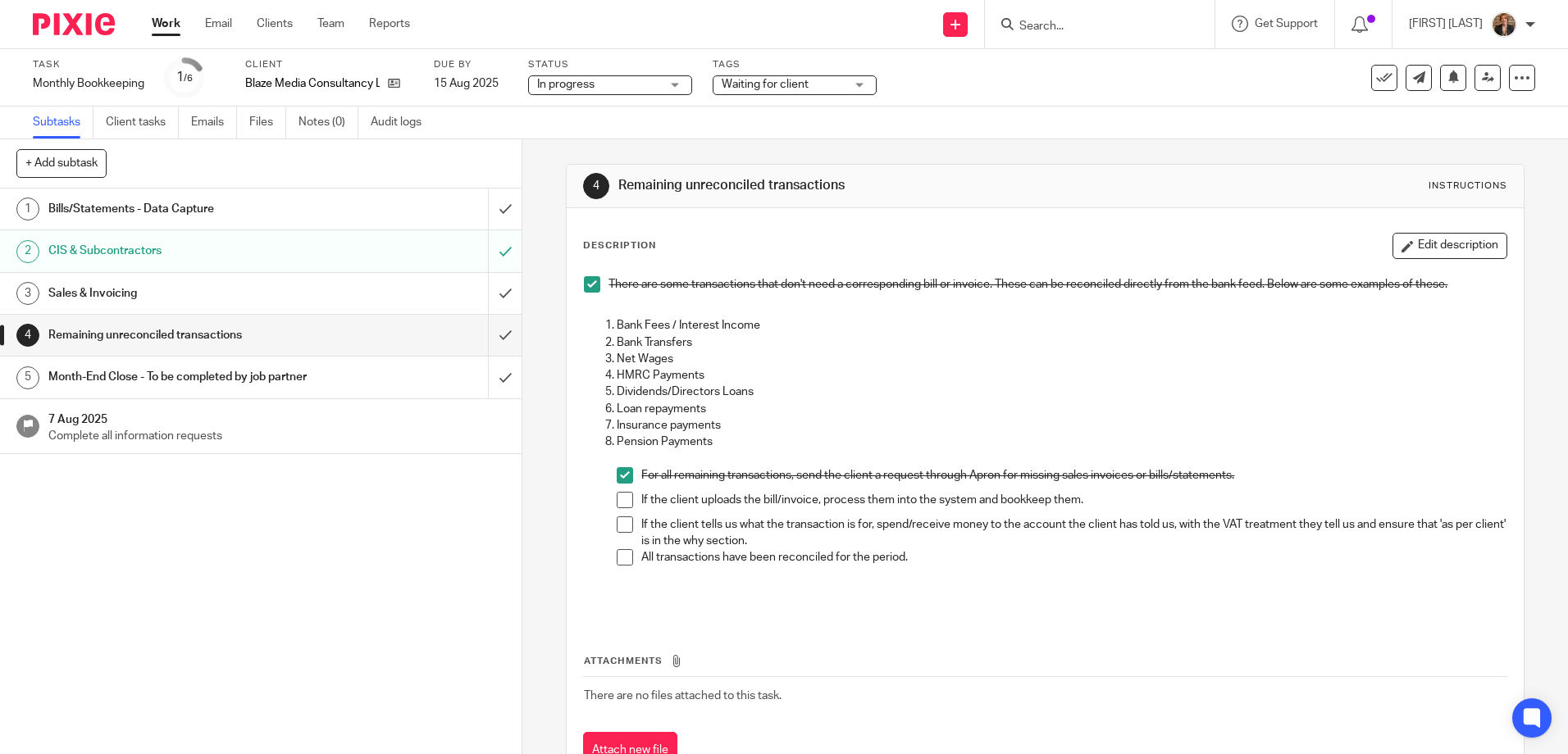 click at bounding box center (74, 24) 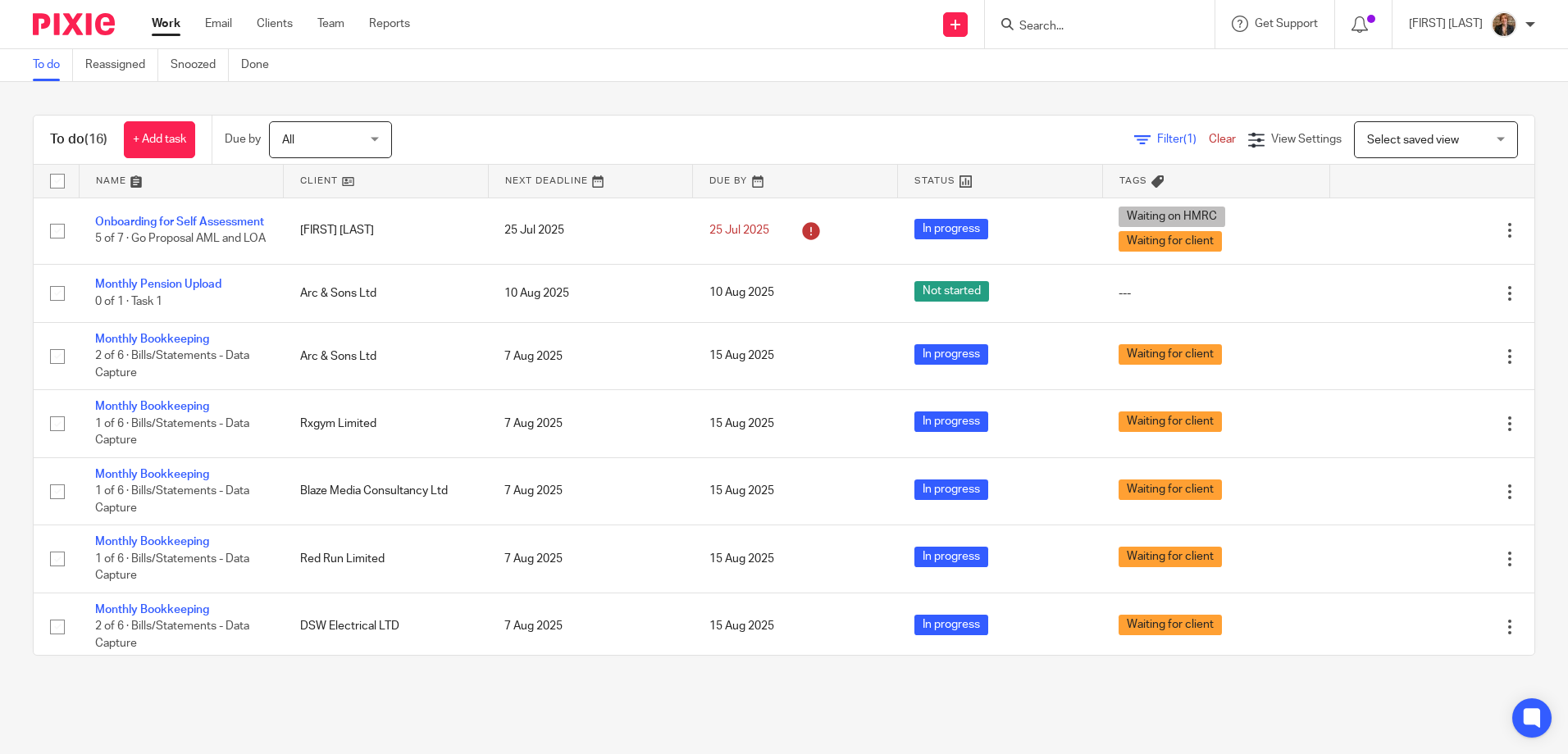 scroll, scrollTop: 0, scrollLeft: 0, axis: both 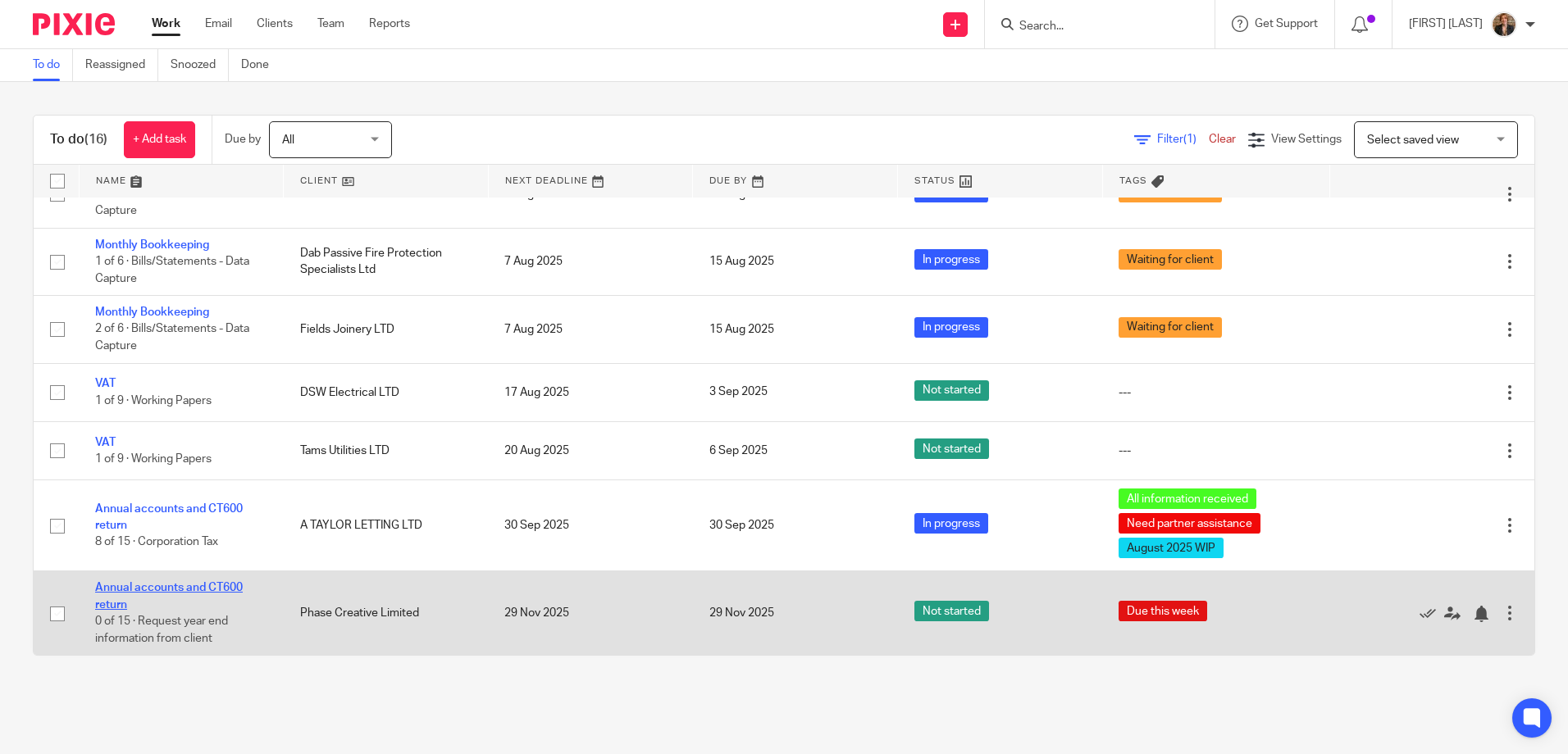 click on "Annual accounts and CT600 return" at bounding box center [169, 596] 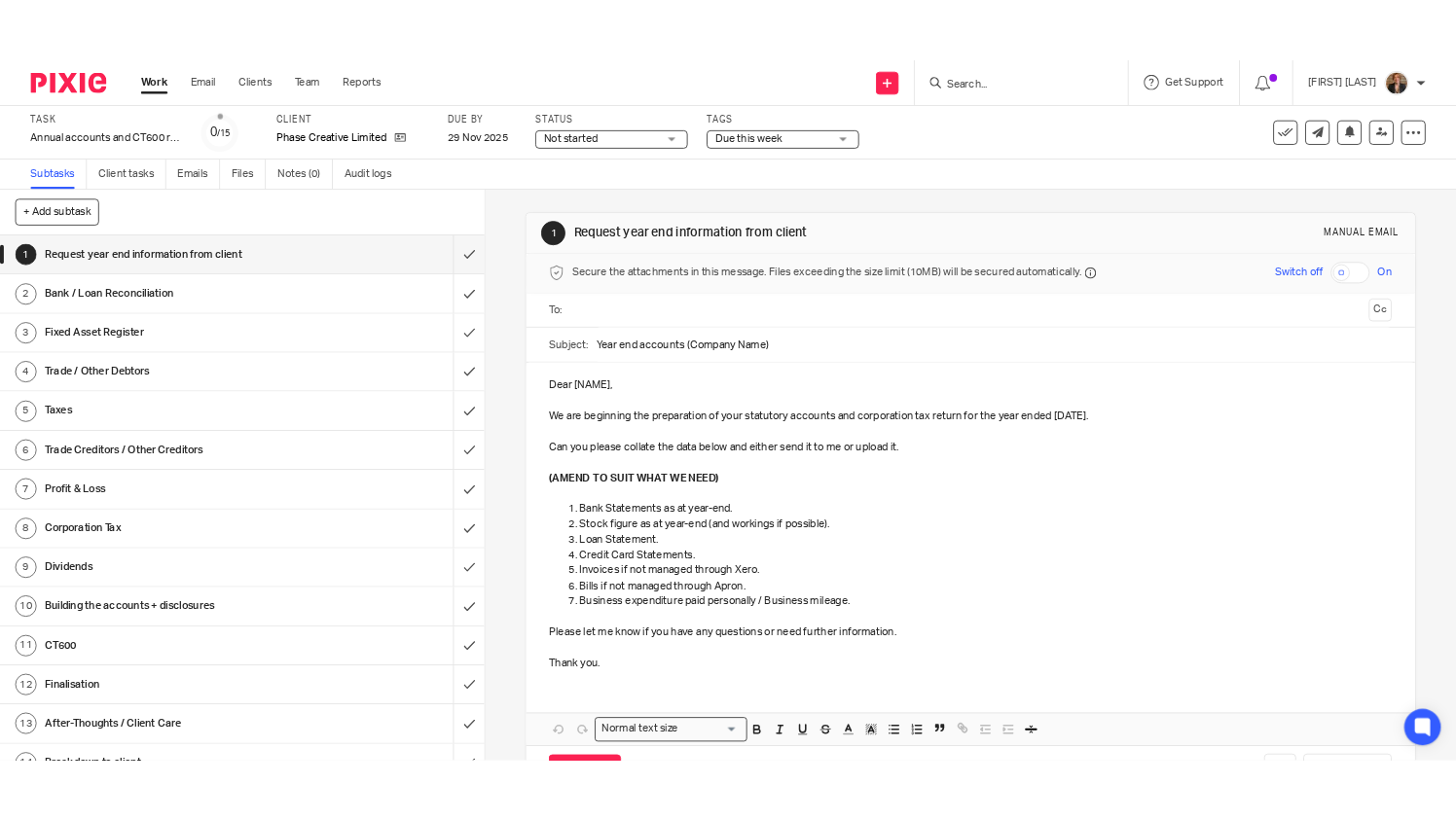 scroll, scrollTop: 0, scrollLeft: 0, axis: both 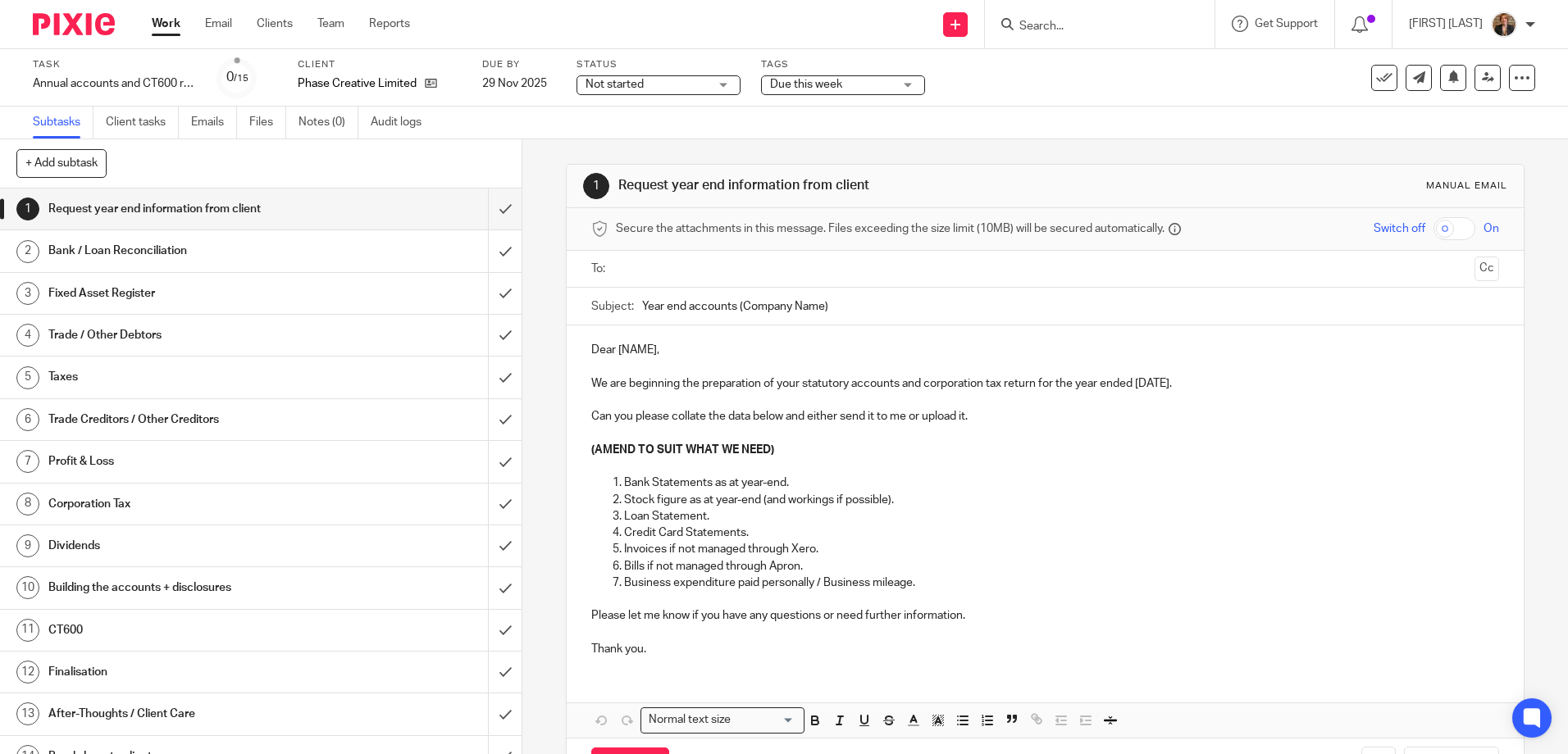 click on "Not started" at bounding box center [647, 84] 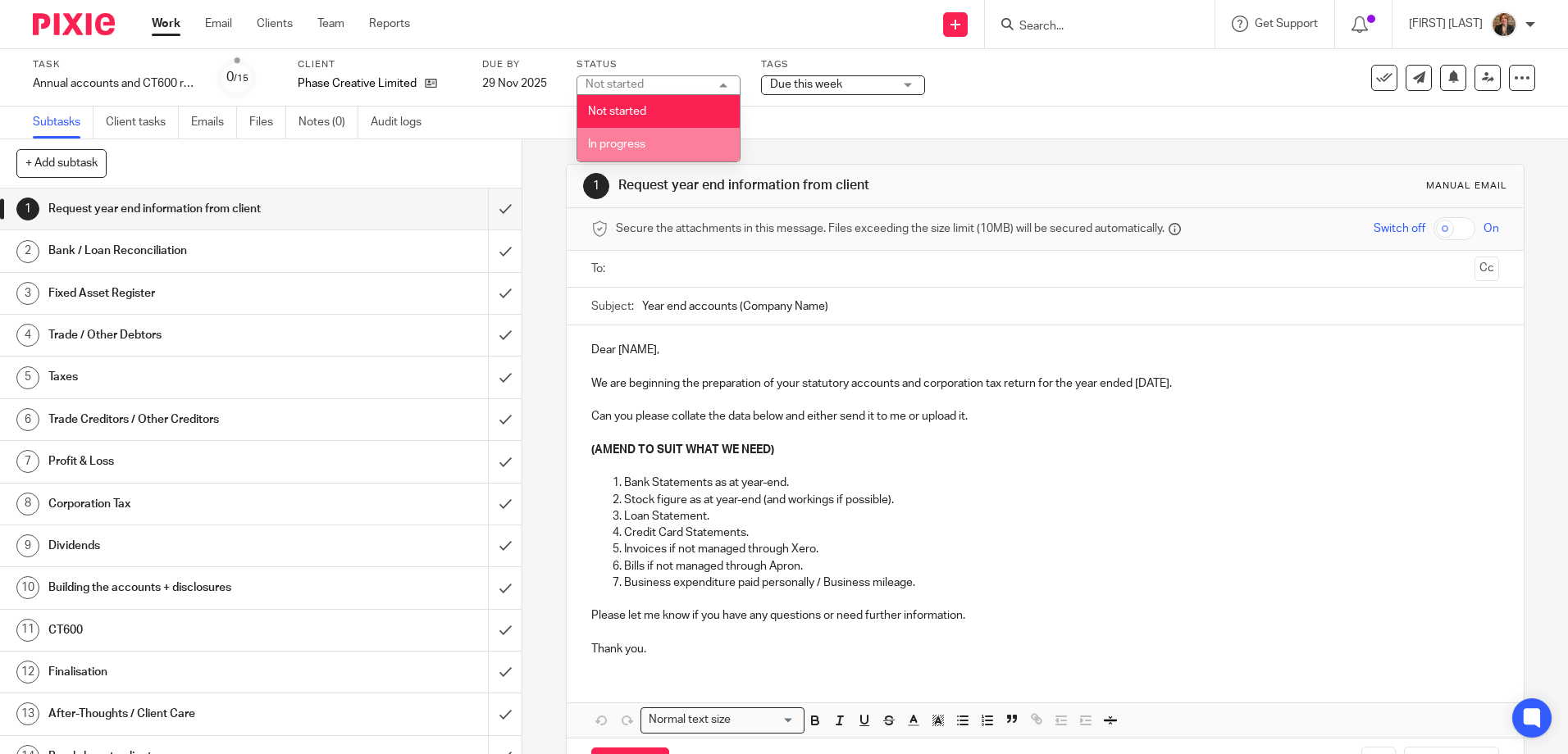 click on "In progress" at bounding box center (659, 144) 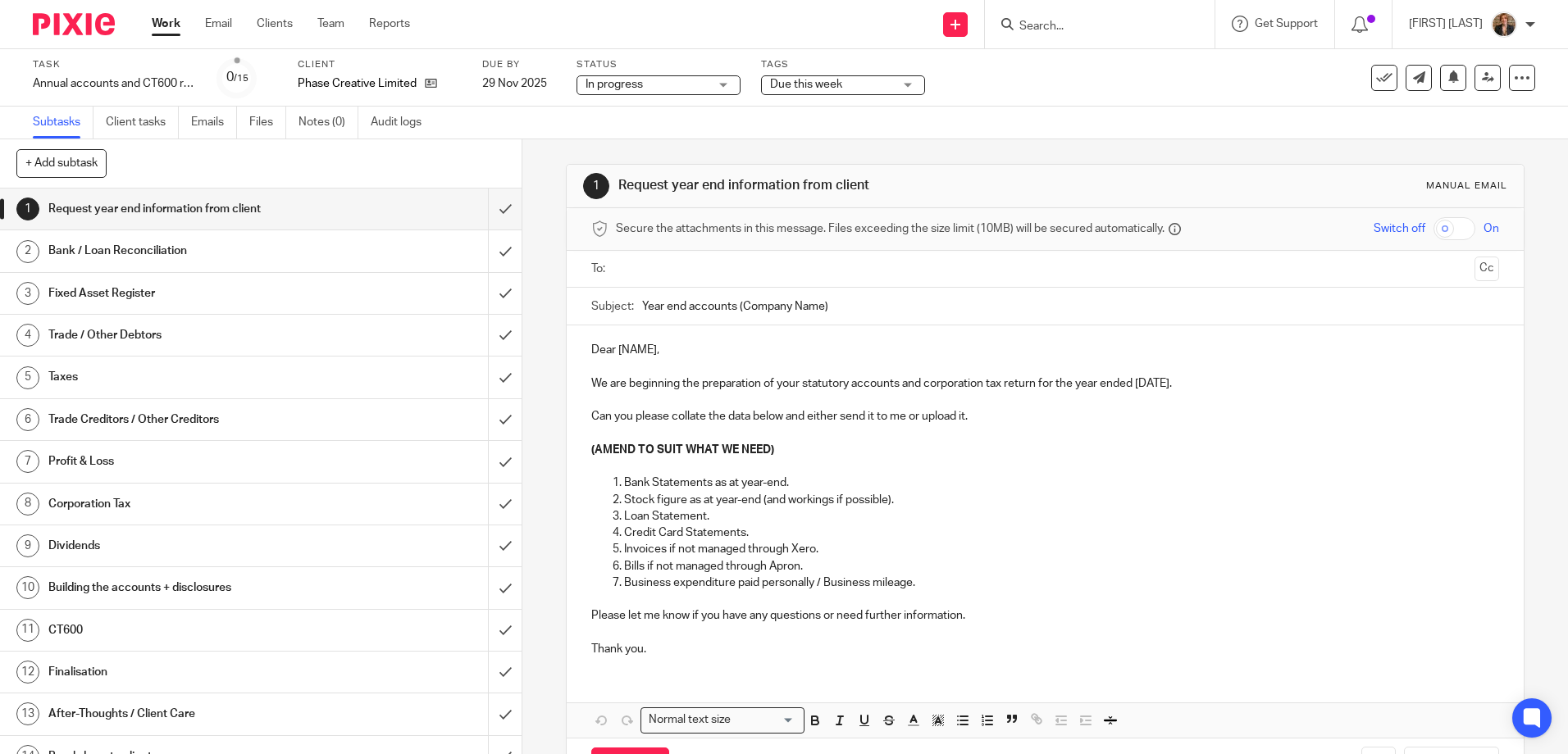 click on "Due this week" at bounding box center (806, 84) 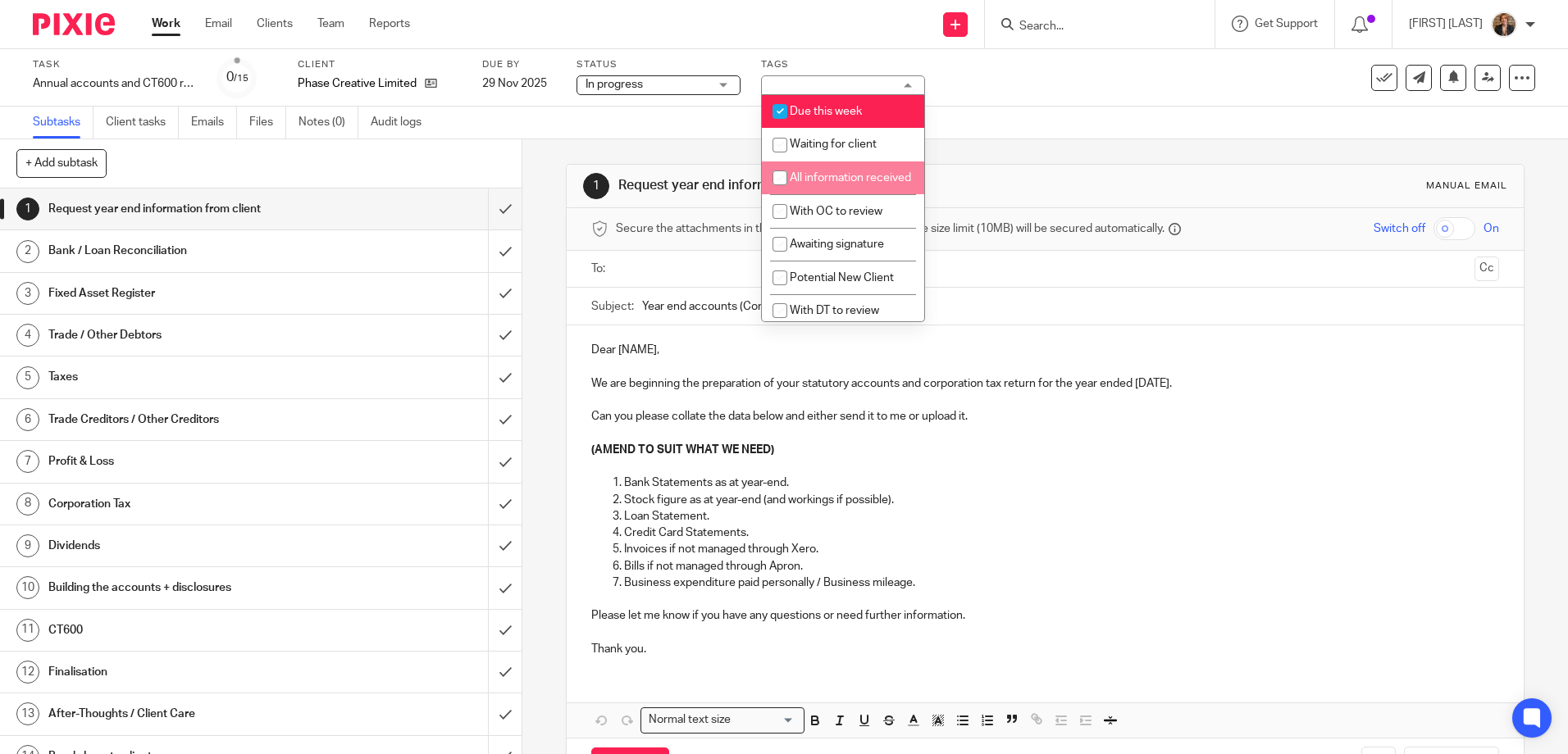 click on "All information received" at bounding box center (843, 178) 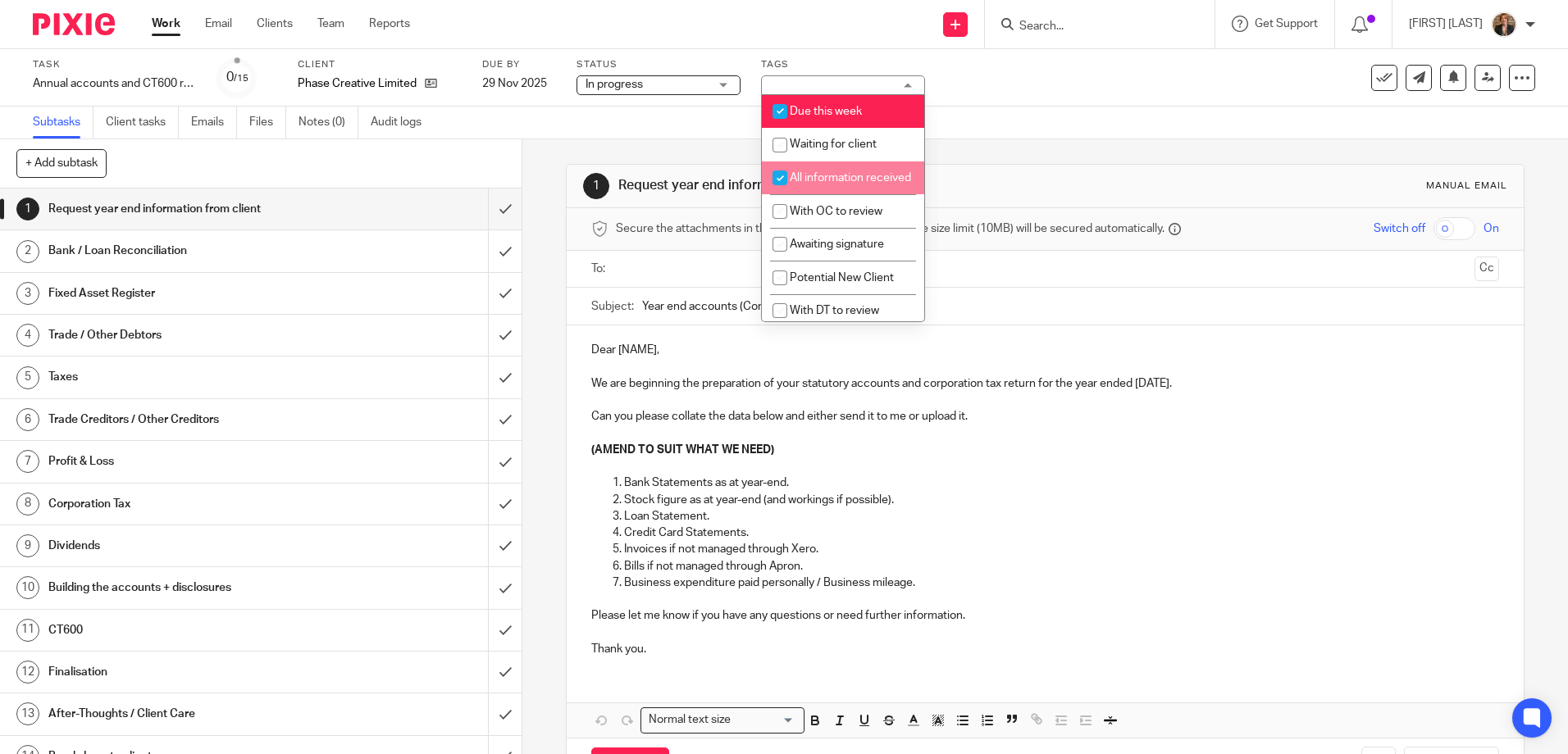 checkbox on "true" 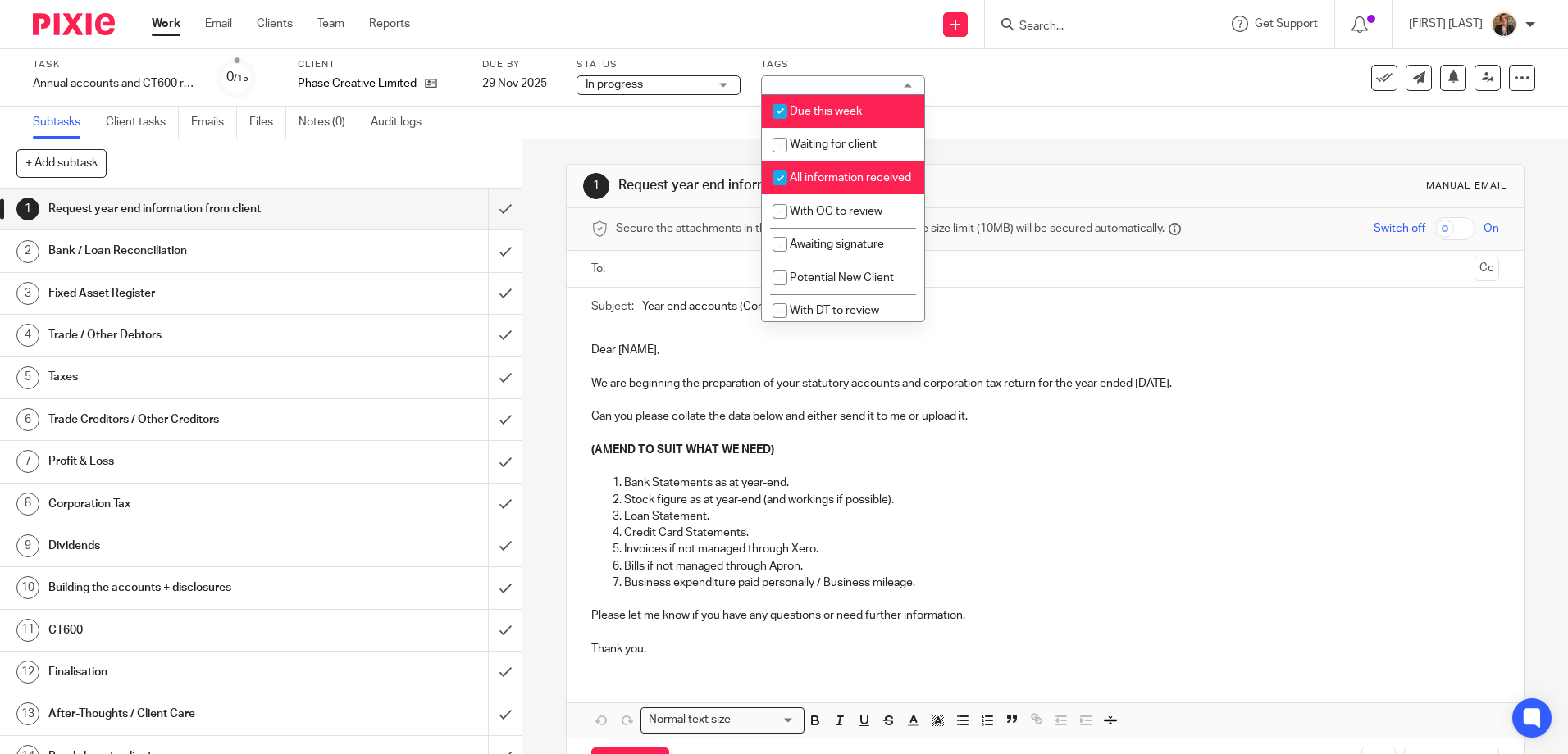 click on "Task
Annual accounts and CT600 return   Save
Annual accounts and CT600 return
0 /15
Client
Phase Creative Limited
Due by
[DATE]
Status
In progress
In progress
Not started
In progress
2
Tags
Due this week + 1
Due this week
Waiting for client
All information received
With OC to review
Awaiting signature
Potential New Client
With DT to review
Invoiceable
In progress
Need partner assistance" at bounding box center (659, 78) 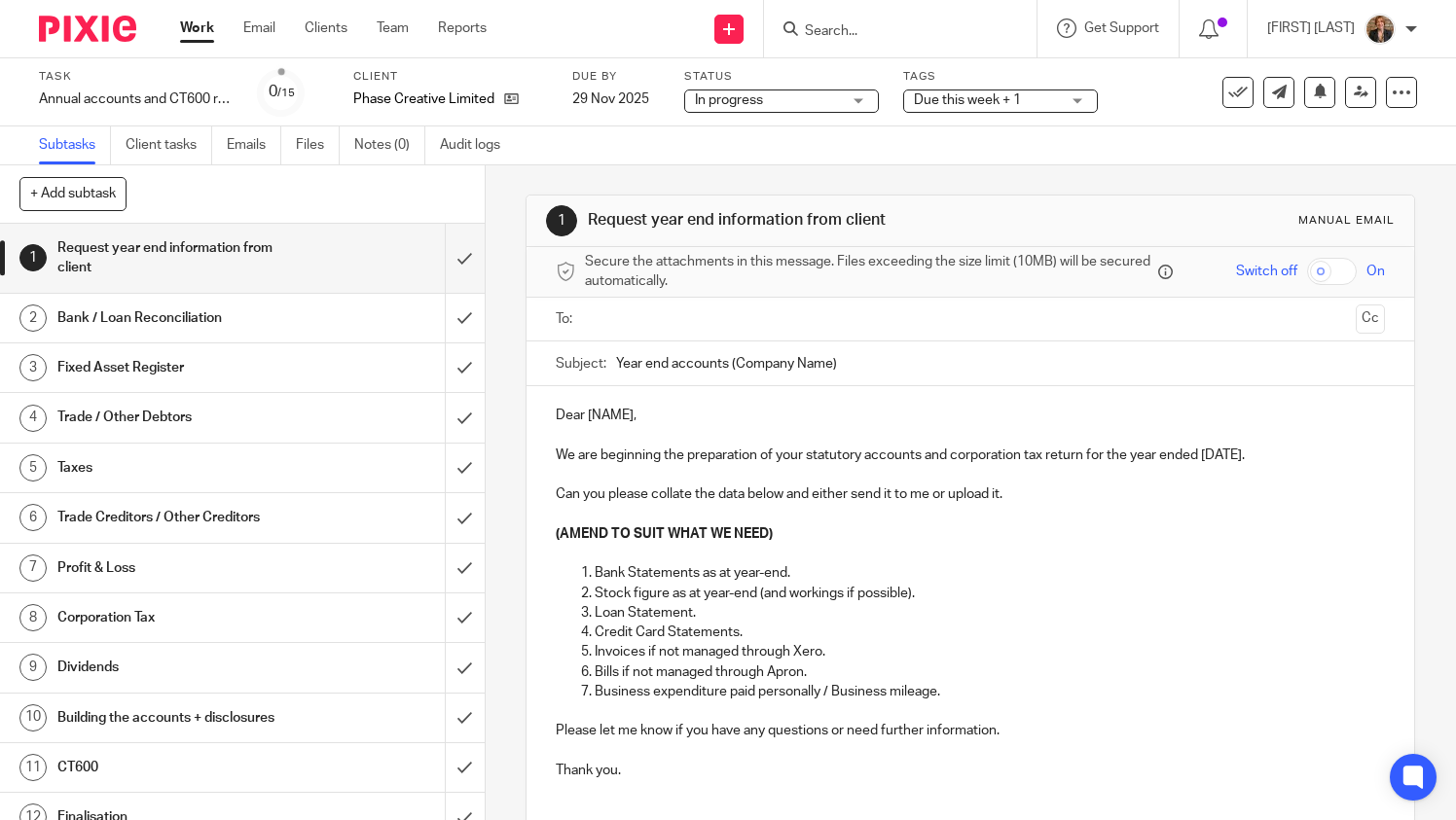 click on "Bank / Loan Reconciliation" at bounding box center (241, 318) 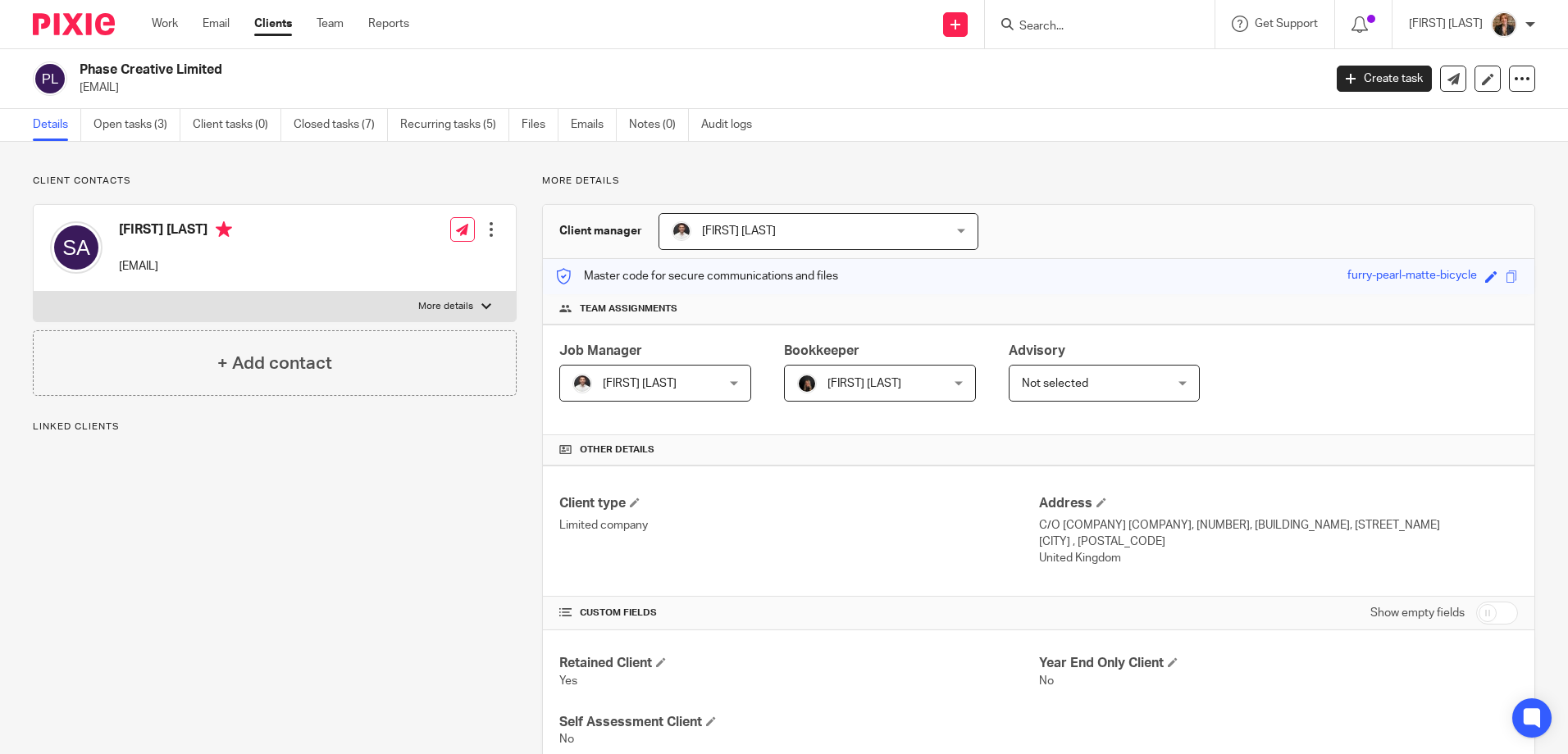 scroll, scrollTop: 0, scrollLeft: 0, axis: both 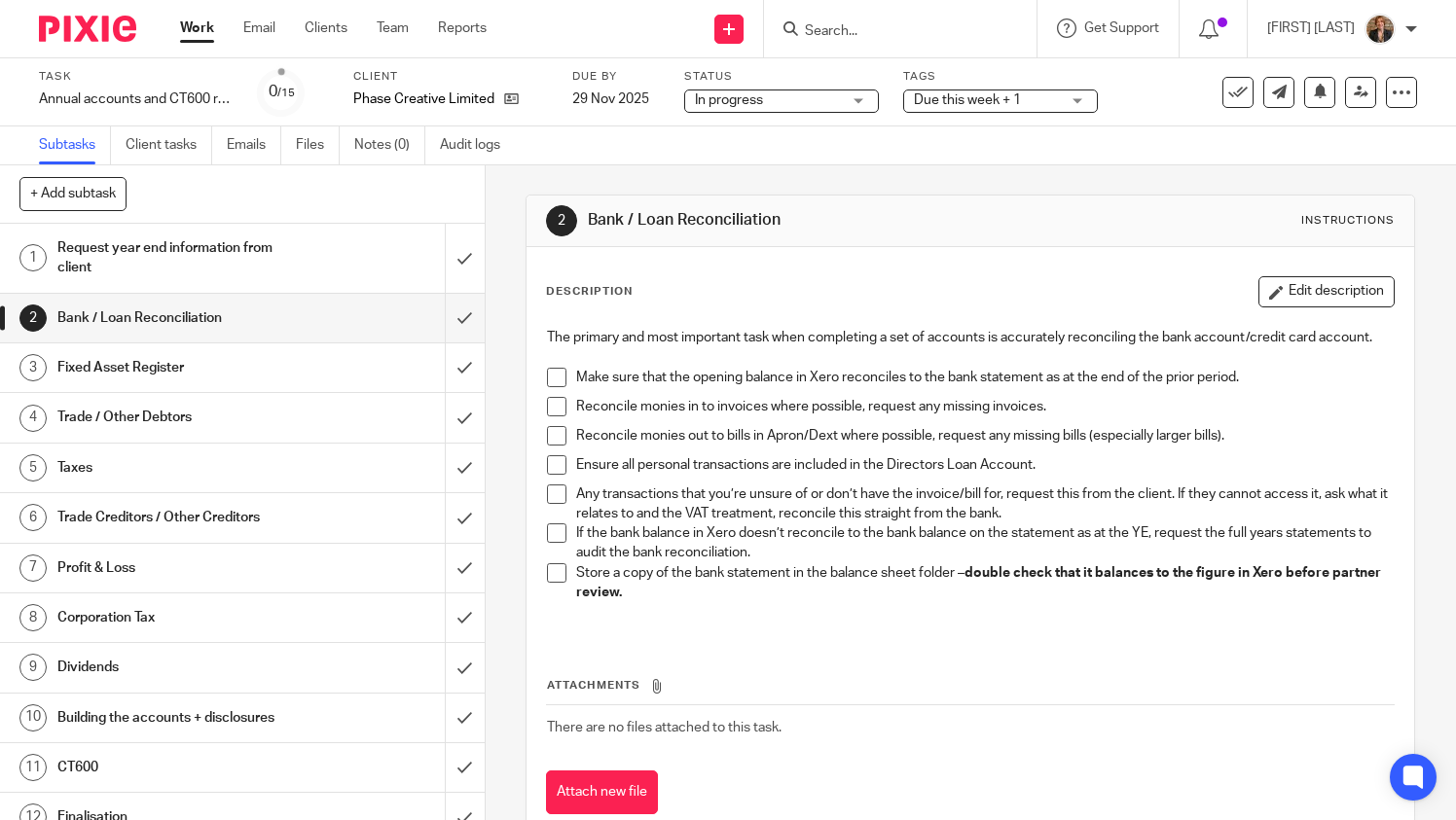 click at bounding box center (88, 28) 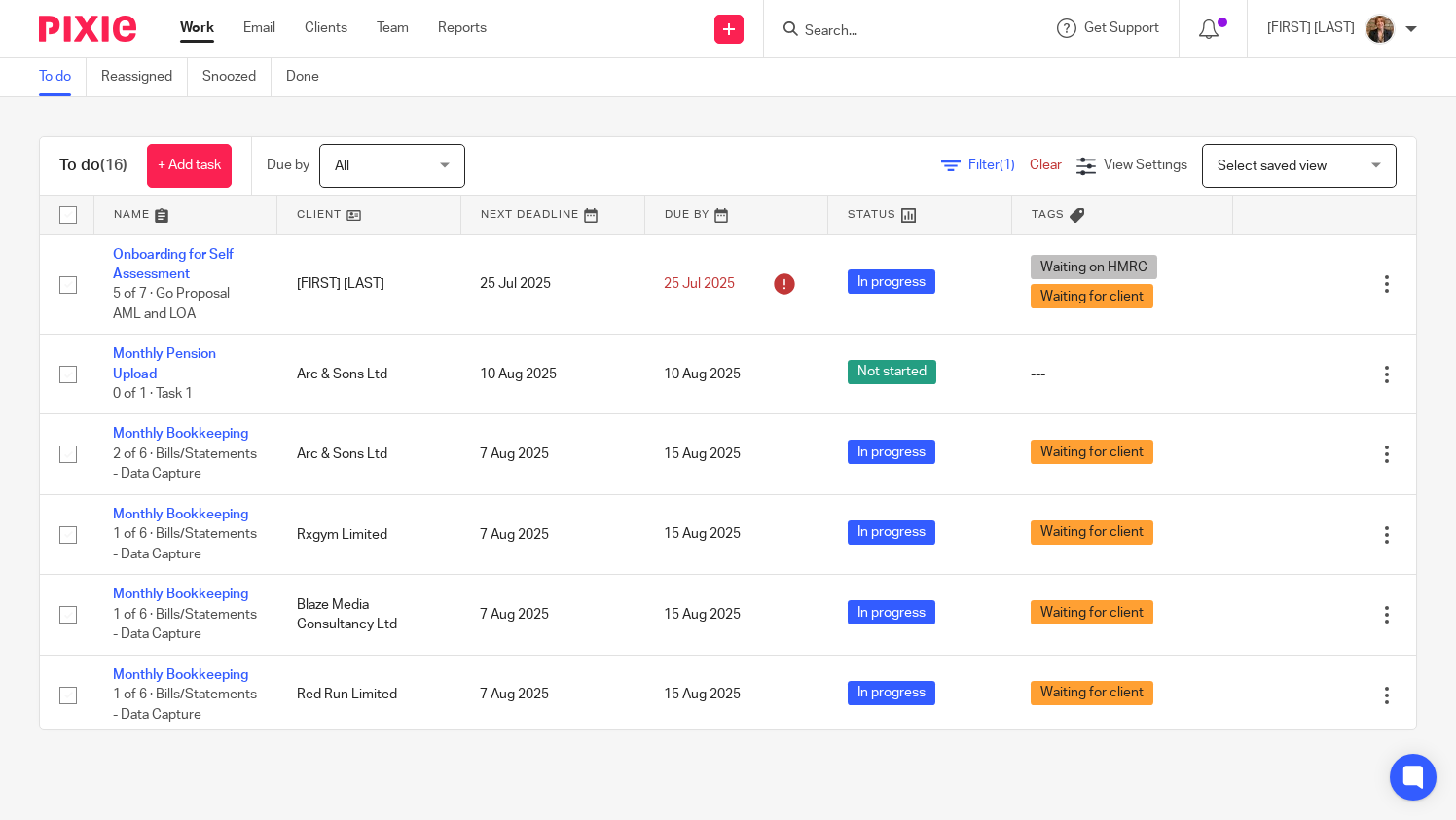 scroll, scrollTop: 0, scrollLeft: 0, axis: both 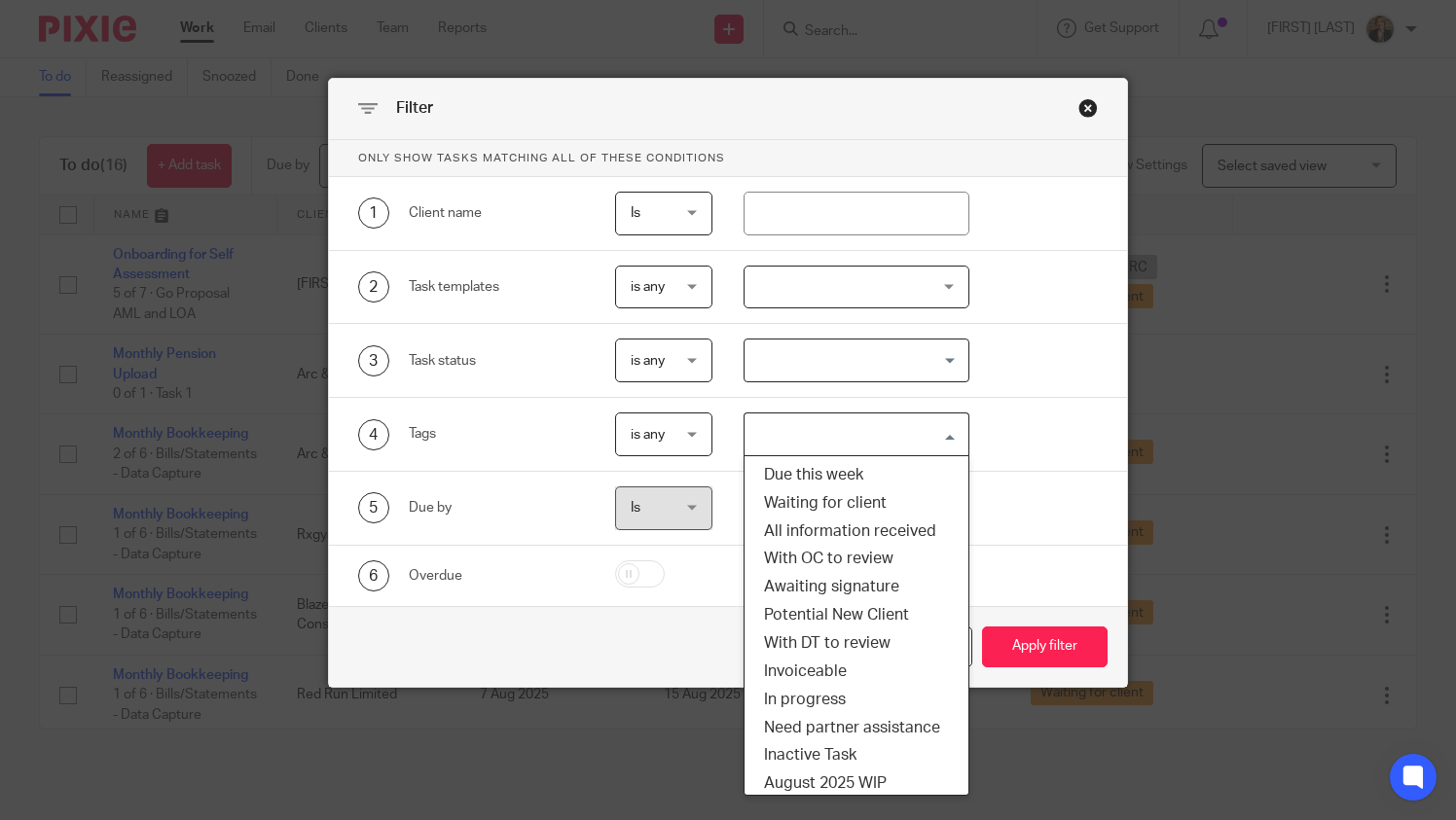 click at bounding box center (853, 434) 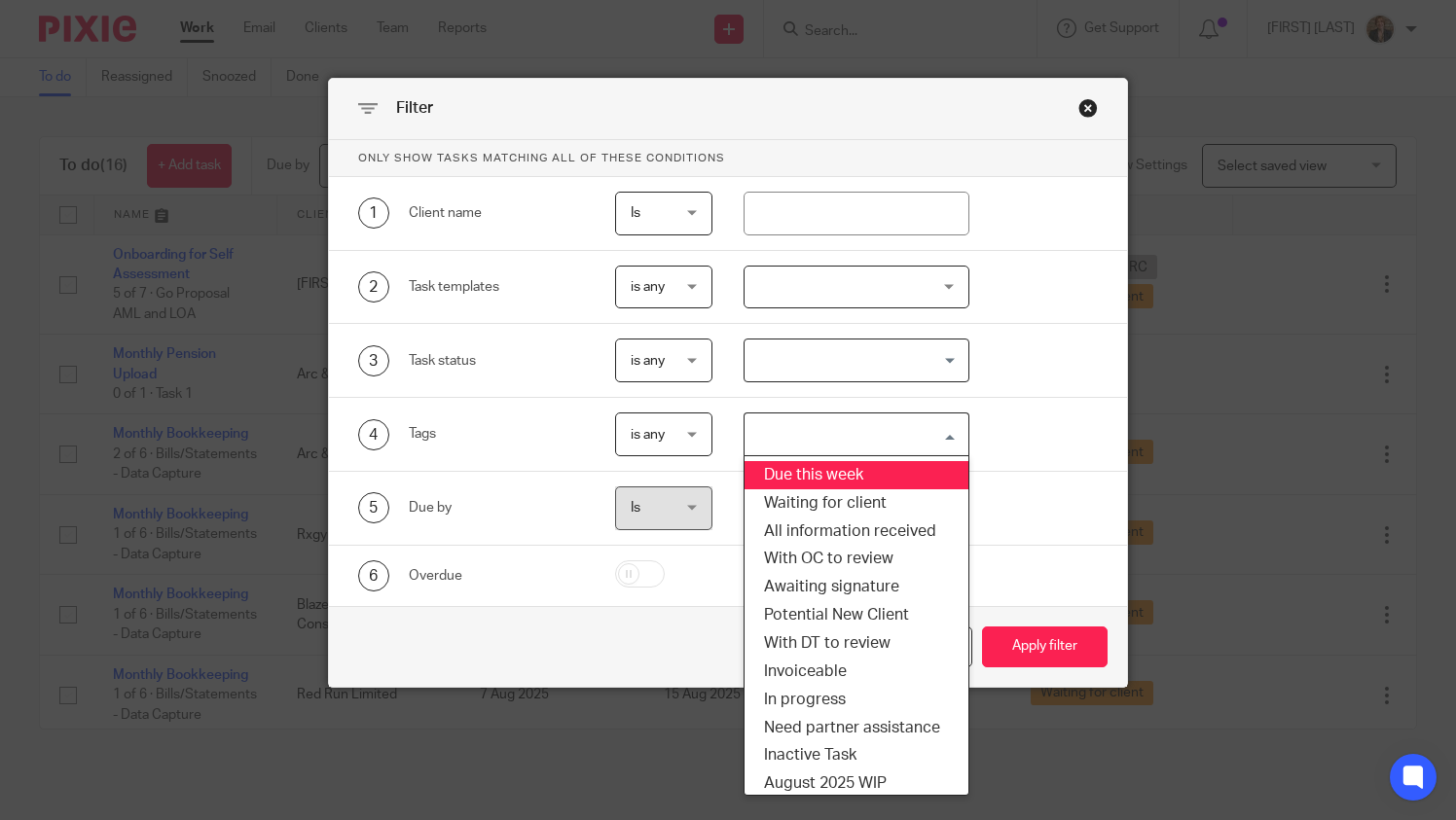 click on "Due this week" at bounding box center (856, 475) 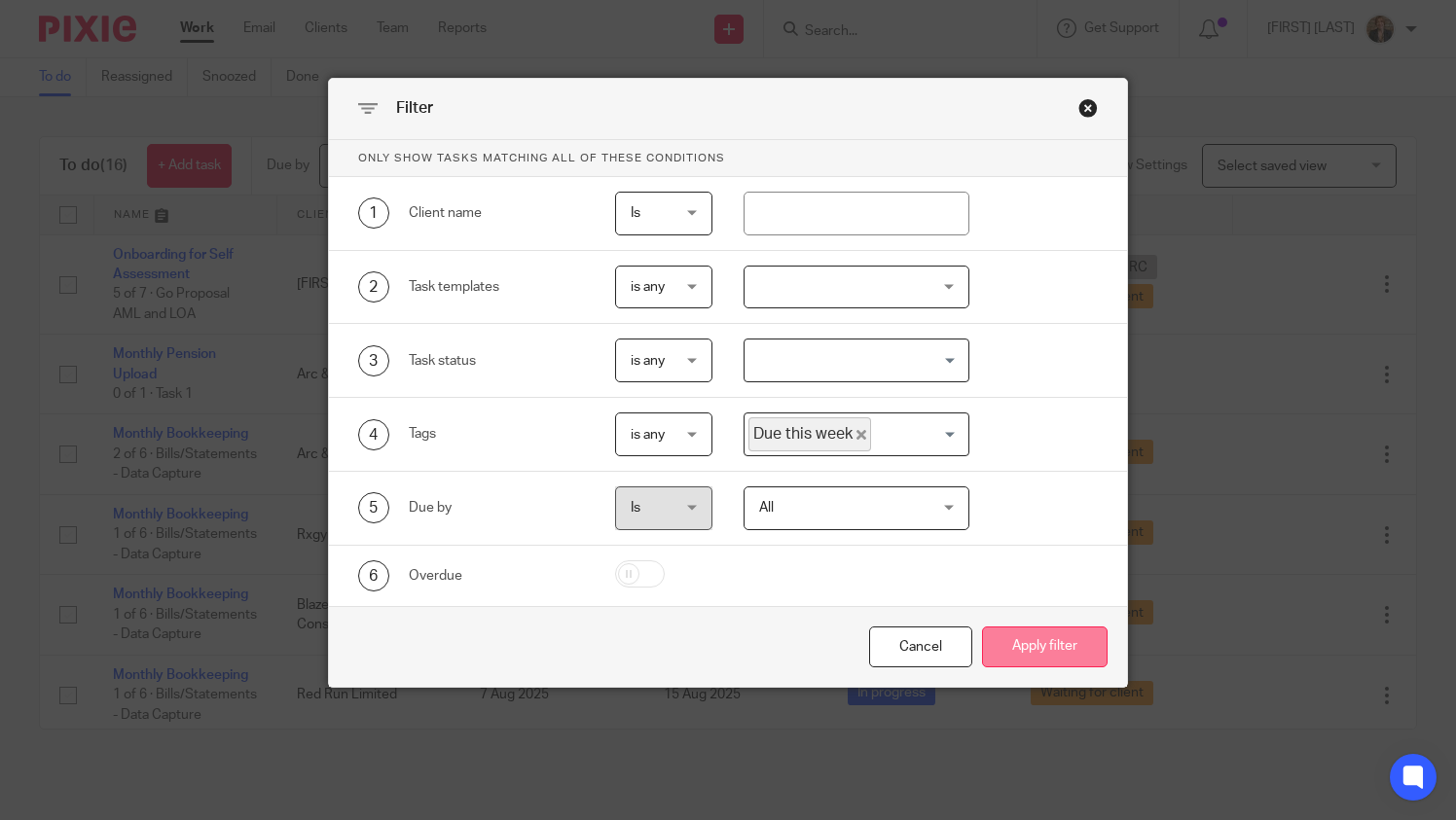 click on "Apply filter" at bounding box center [1044, 647] 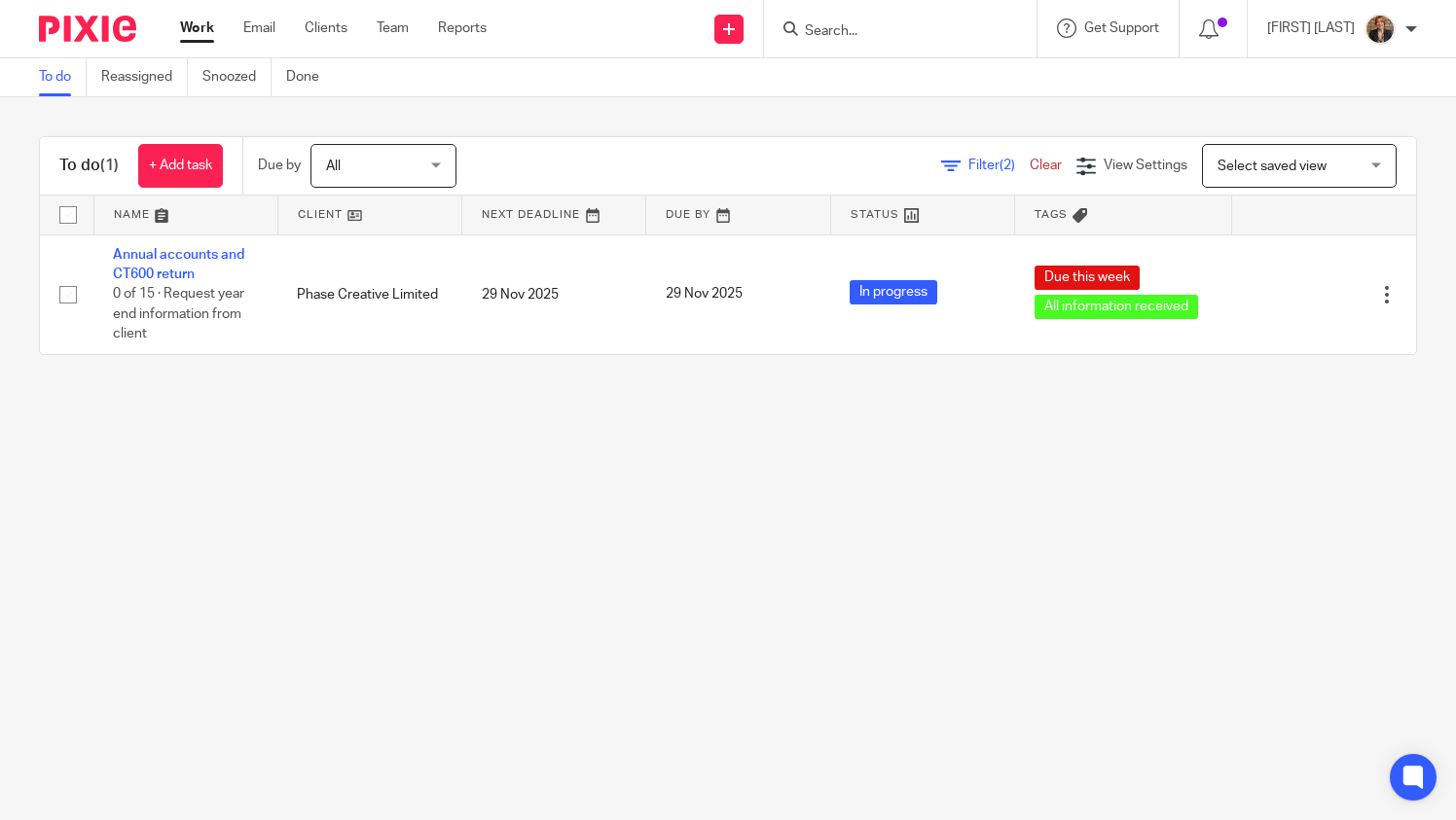 scroll, scrollTop: 0, scrollLeft: 0, axis: both 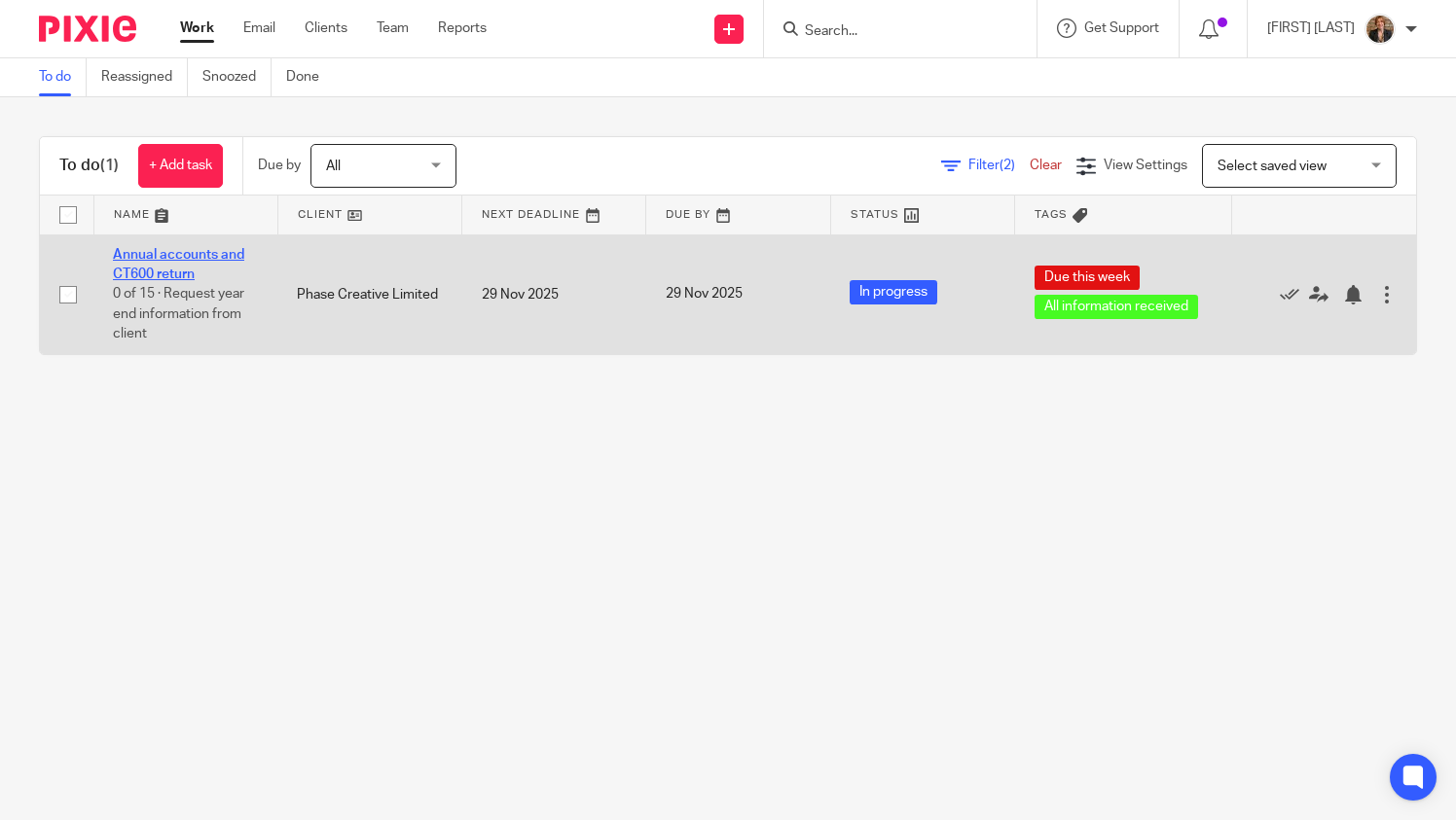 click on "Annual accounts and CT600 return" at bounding box center [178, 265] 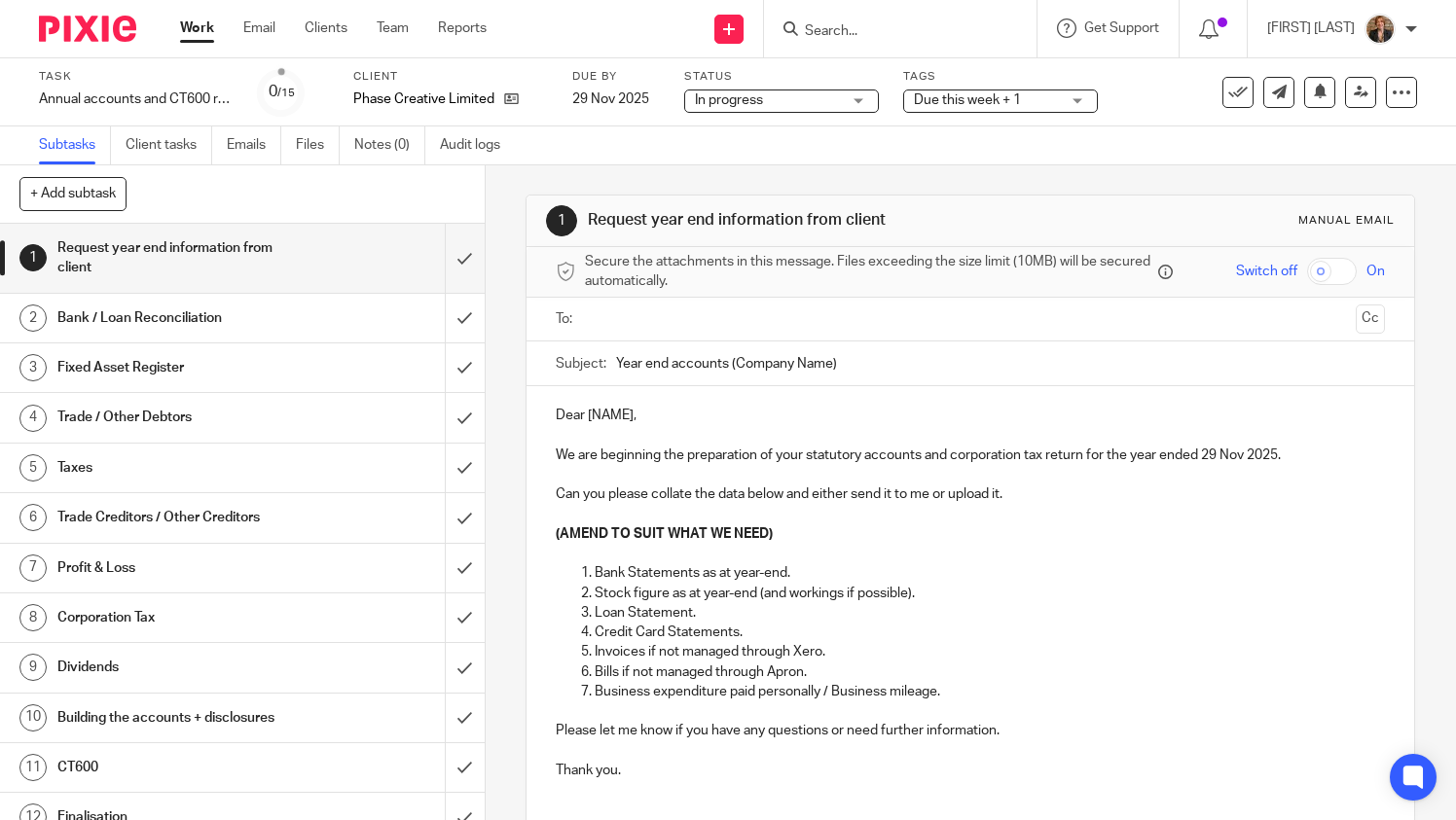 scroll, scrollTop: 0, scrollLeft: 0, axis: both 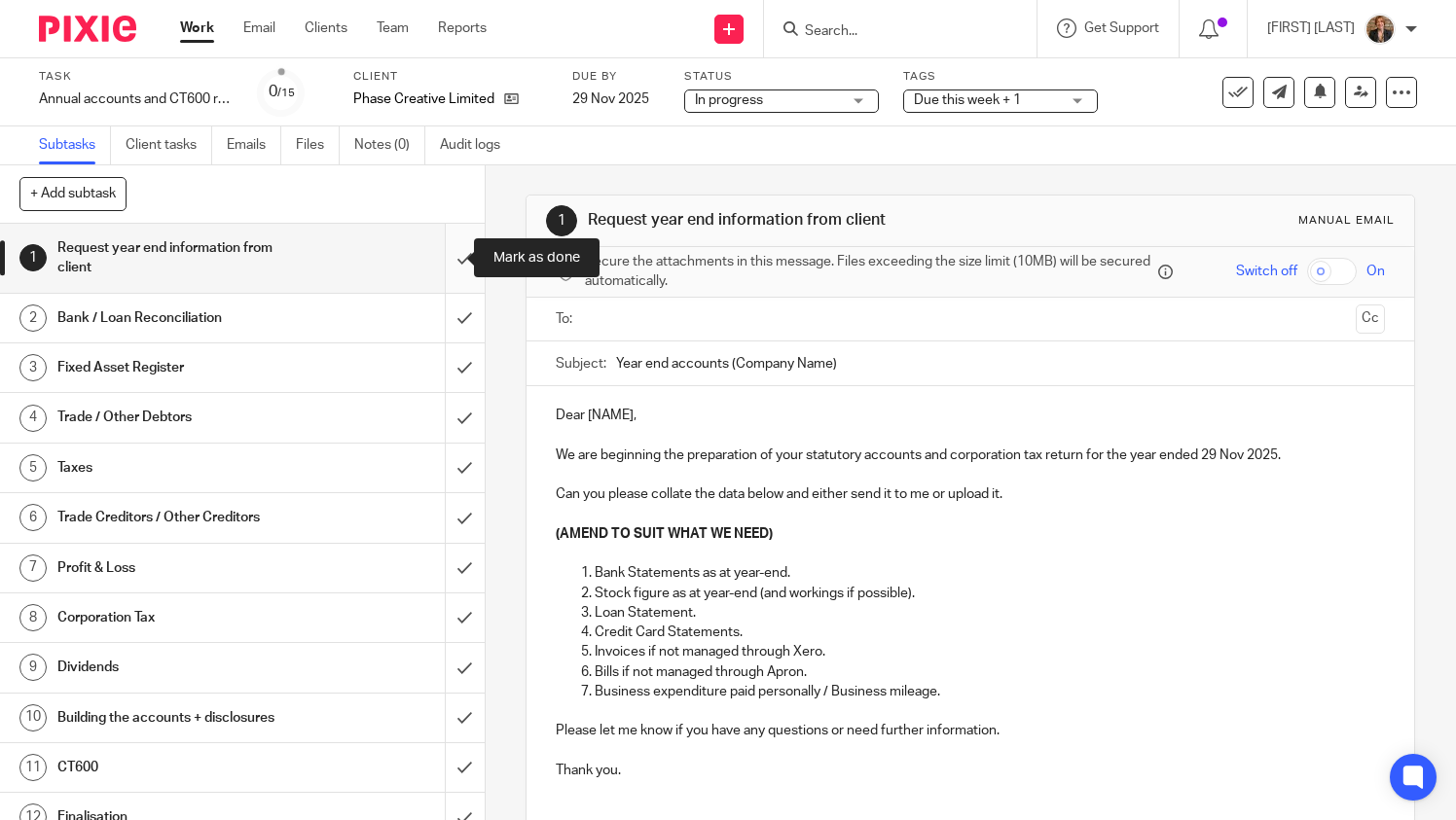 click at bounding box center (242, 258) 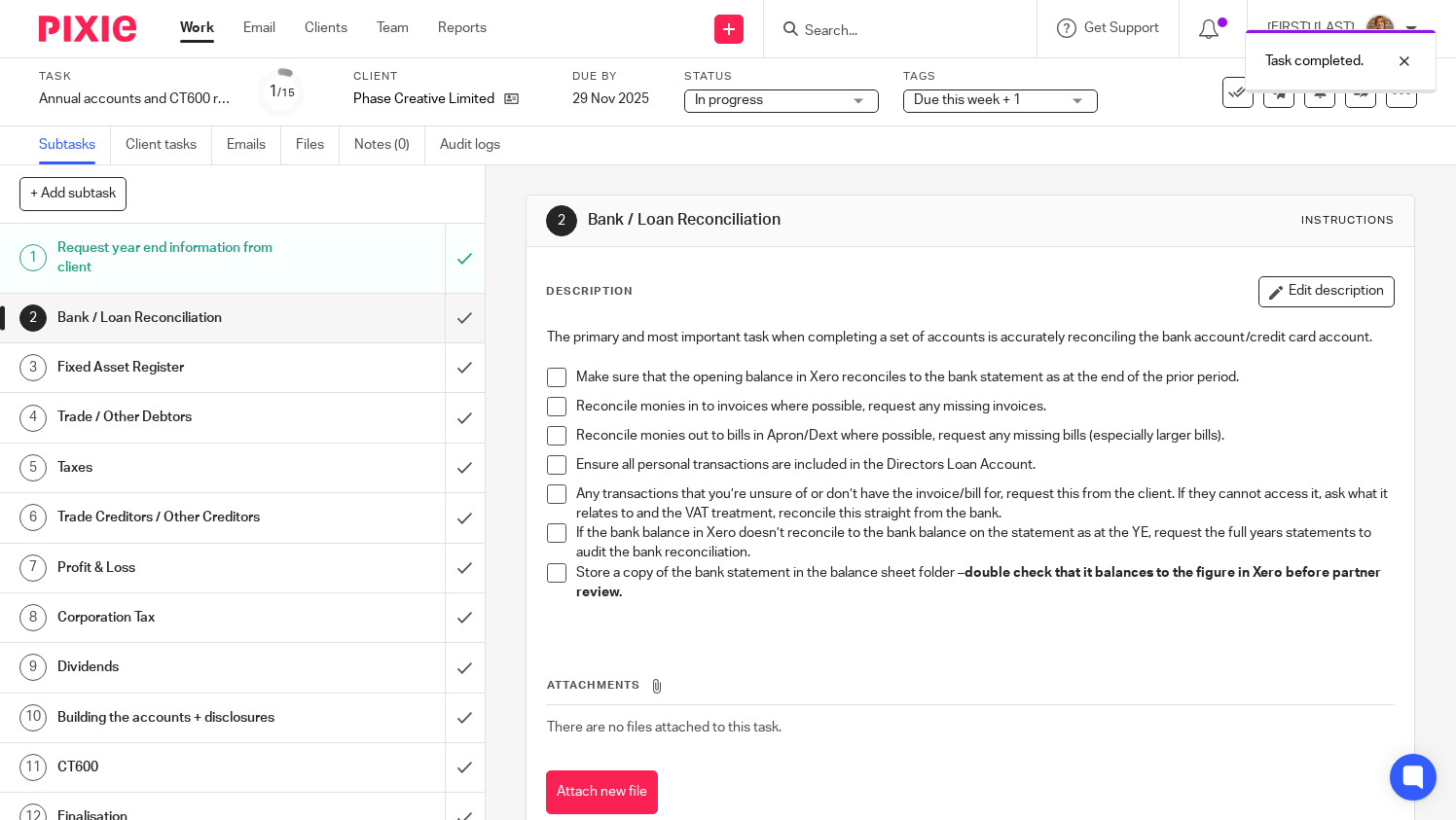 scroll, scrollTop: 0, scrollLeft: 0, axis: both 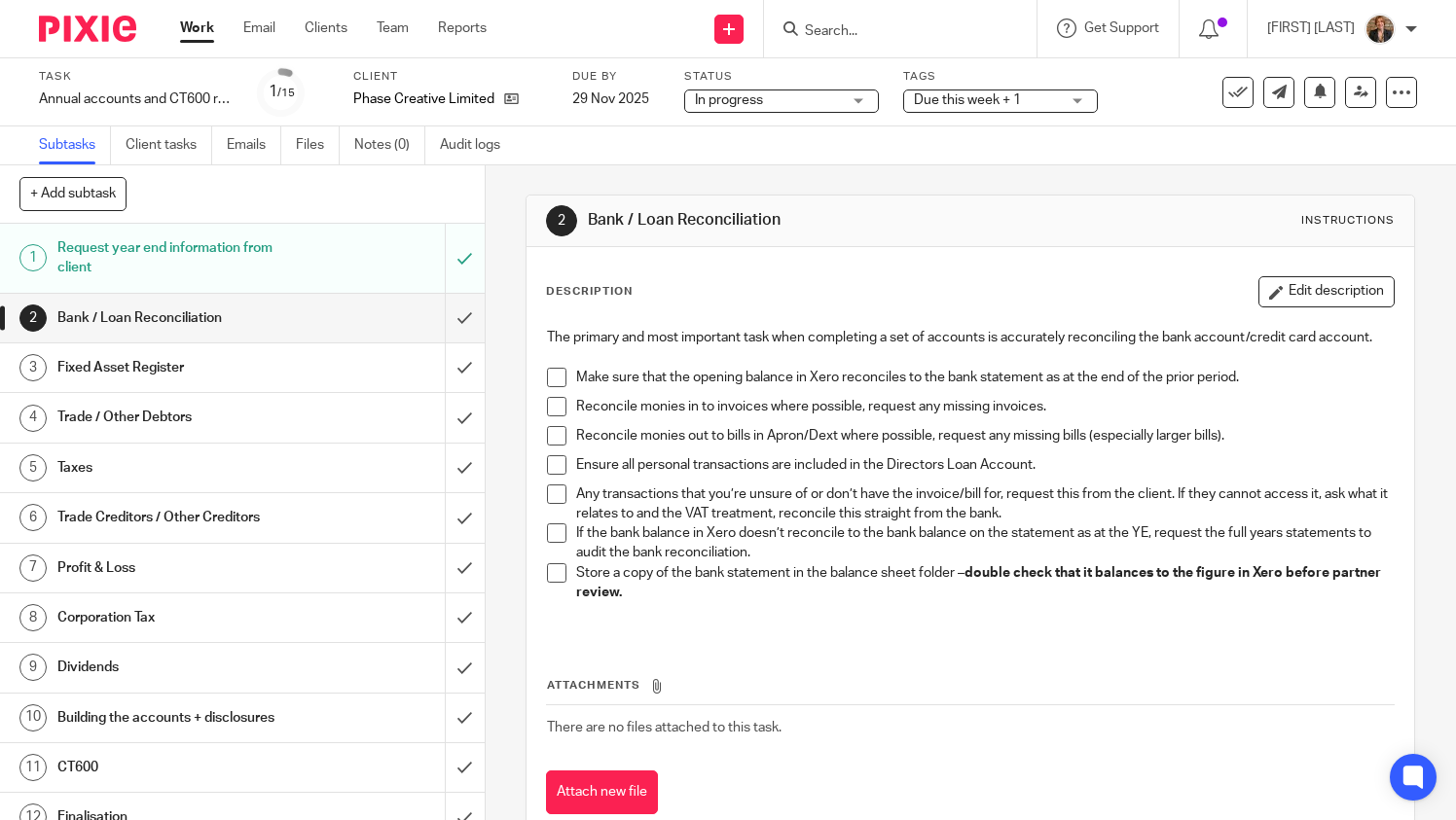 click on "Due this week + 1" at bounding box center [967, 100] 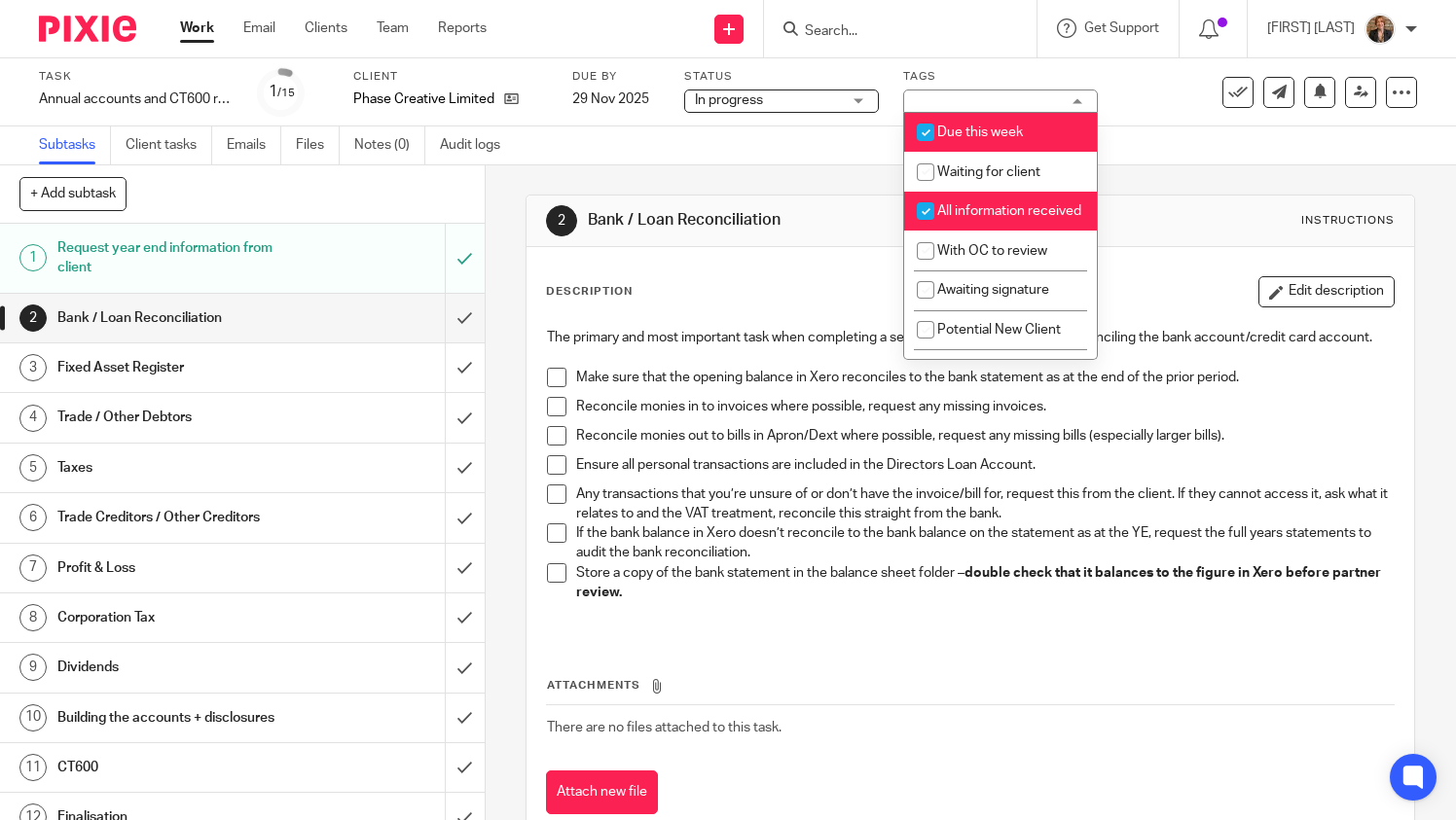 click at bounding box center [926, 211] 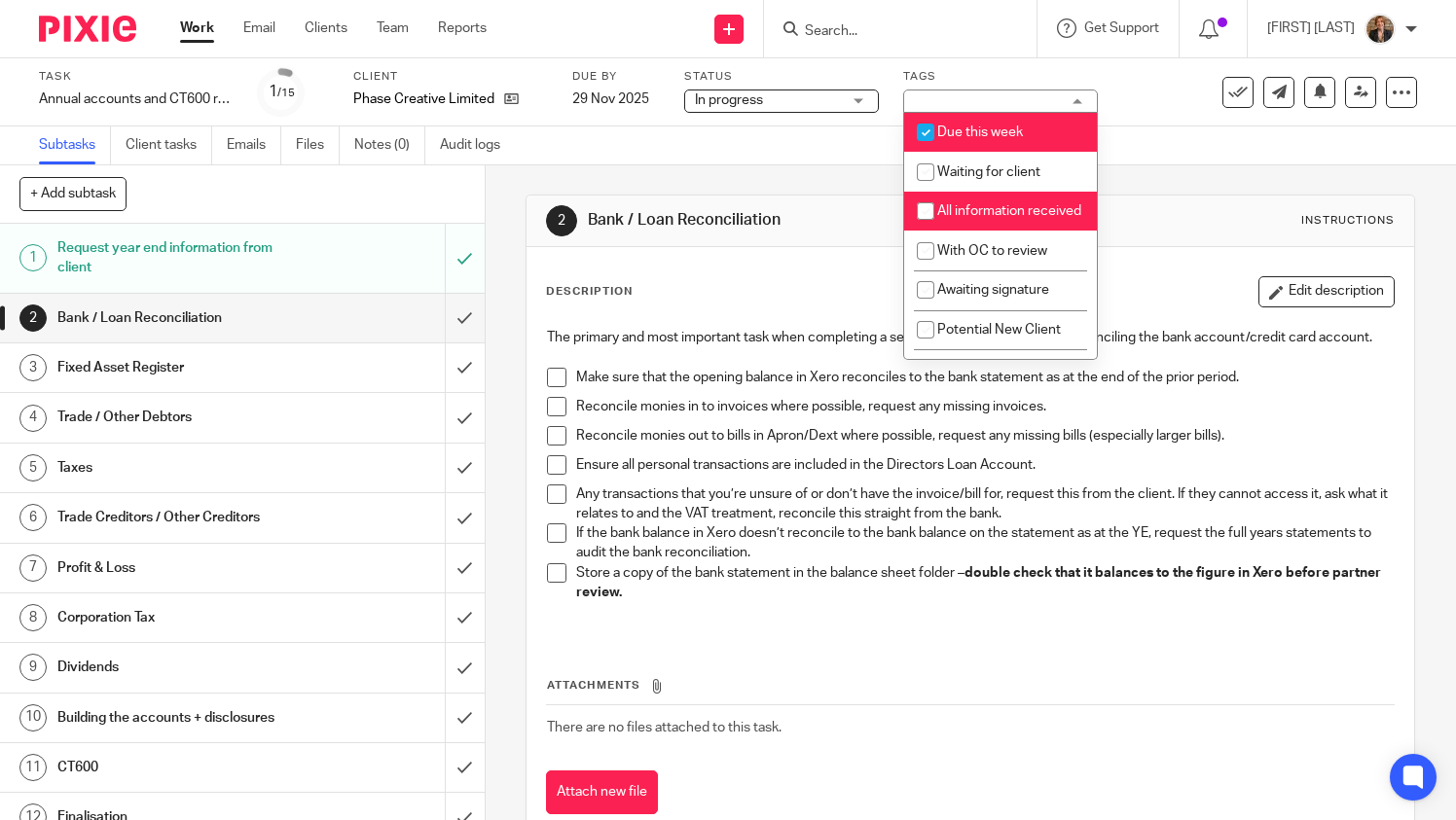 checkbox on "false" 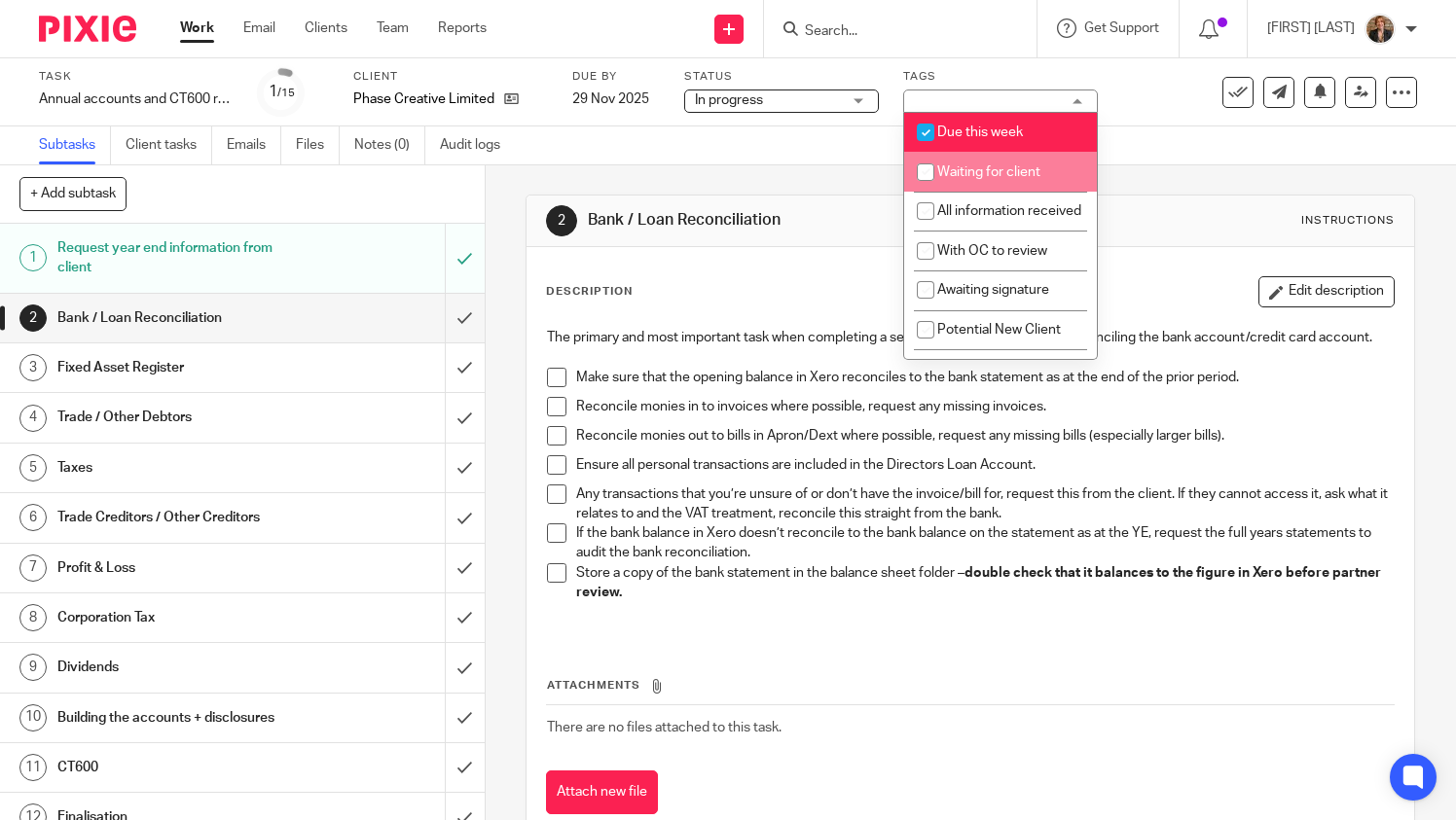click at bounding box center (926, 172) 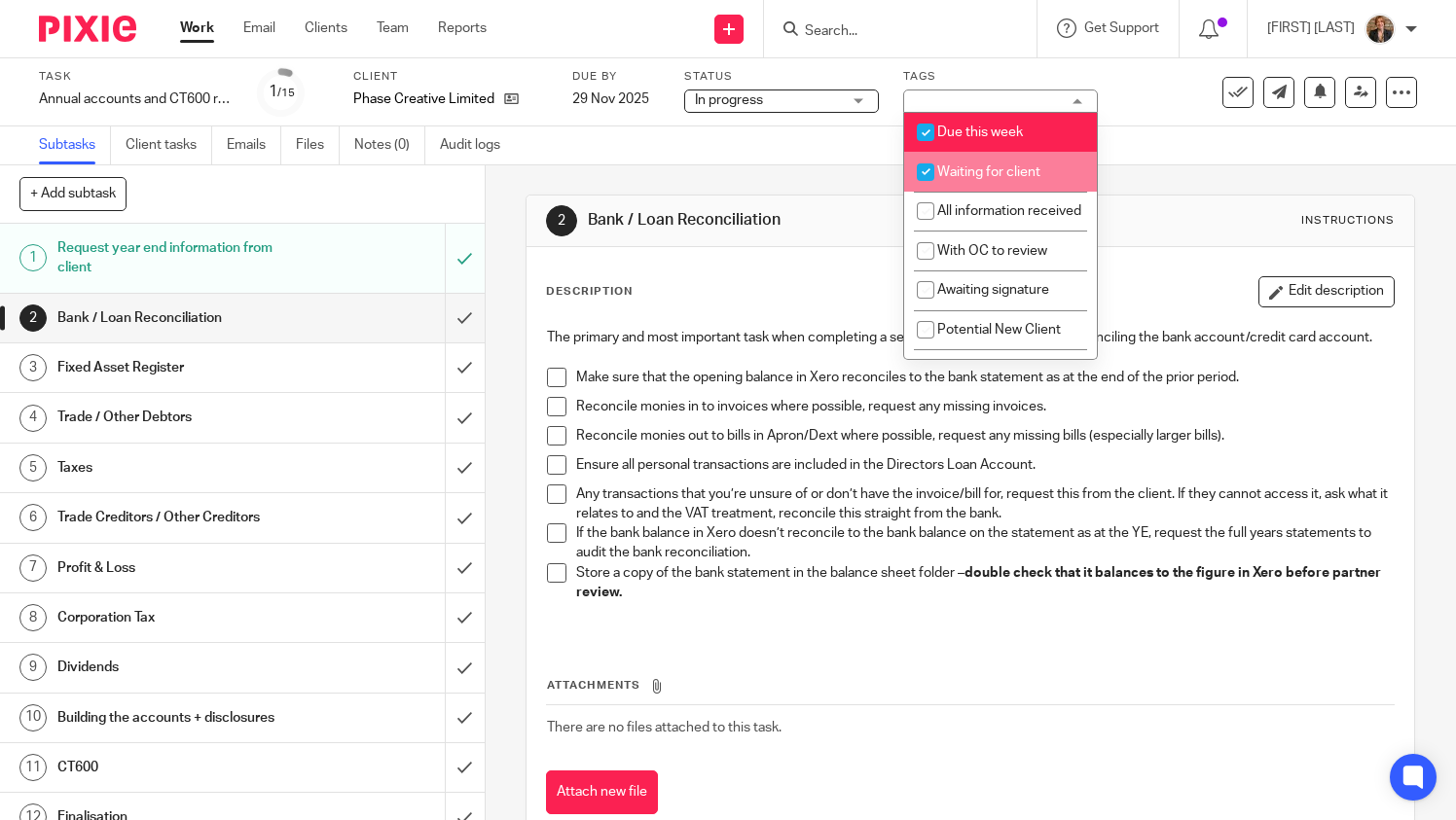 checkbox on "true" 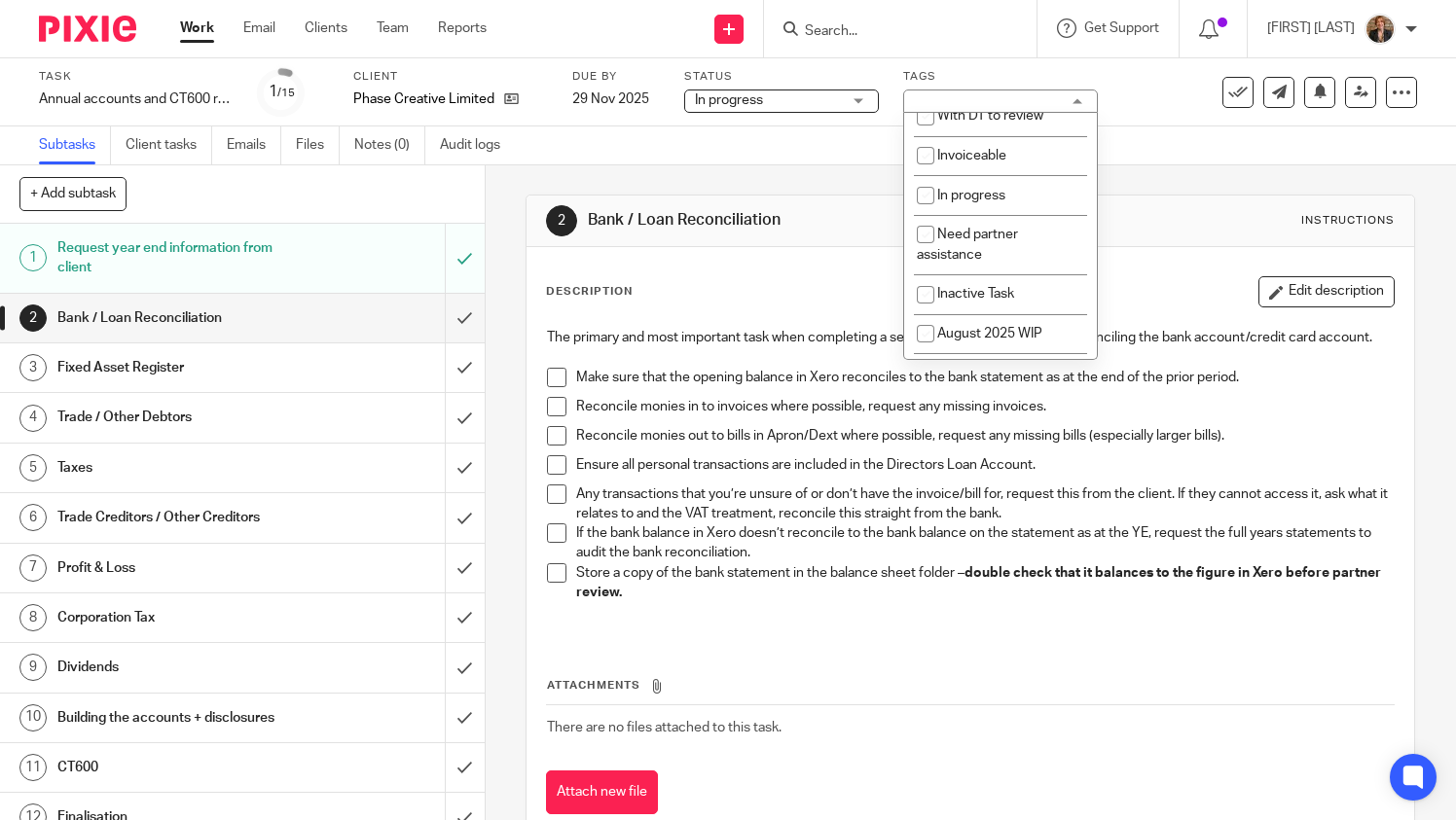 scroll, scrollTop: 261, scrollLeft: 0, axis: vertical 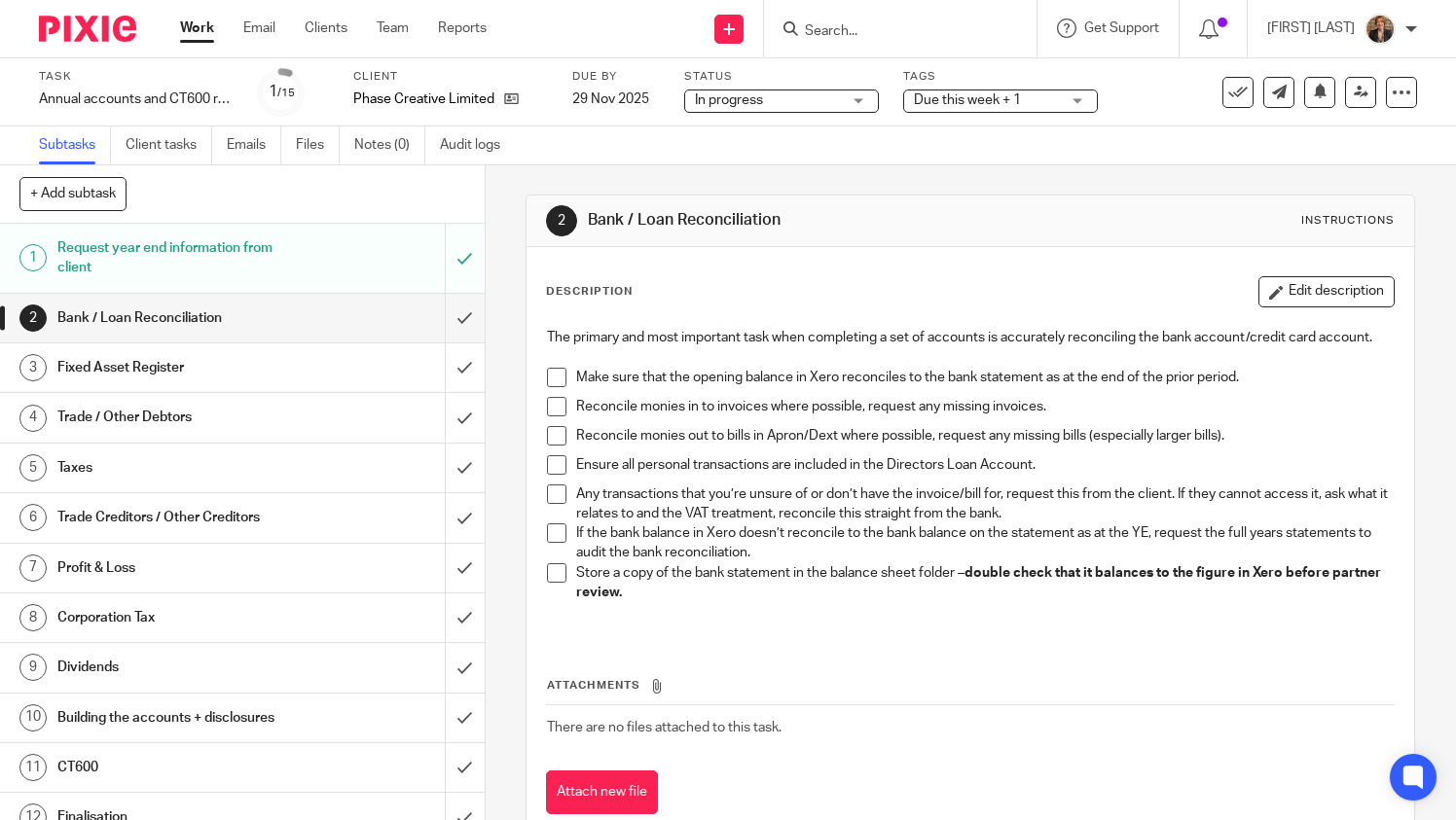 click on "Request year end information from client" at bounding box center (241, 258) 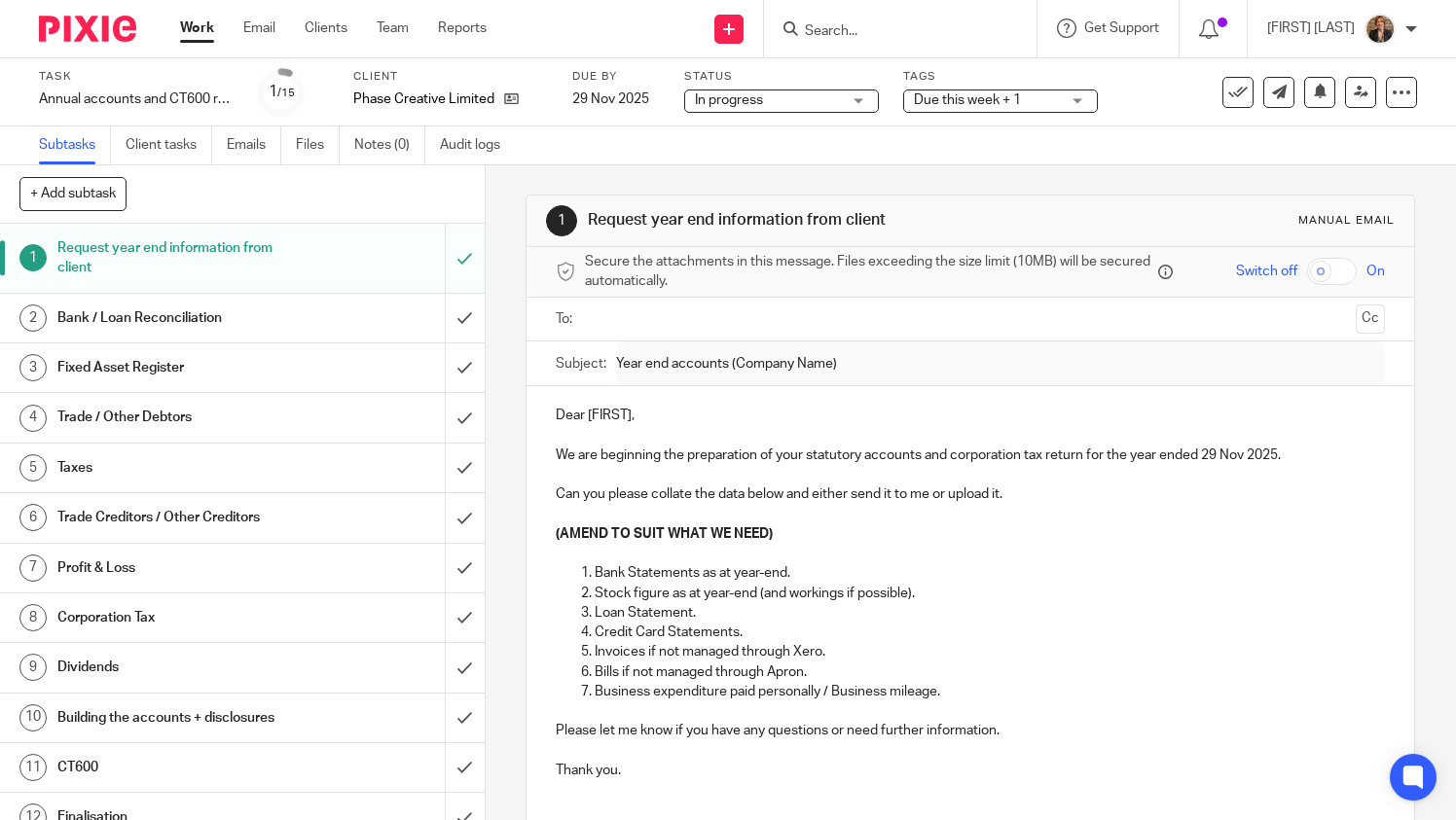 scroll, scrollTop: 0, scrollLeft: 0, axis: both 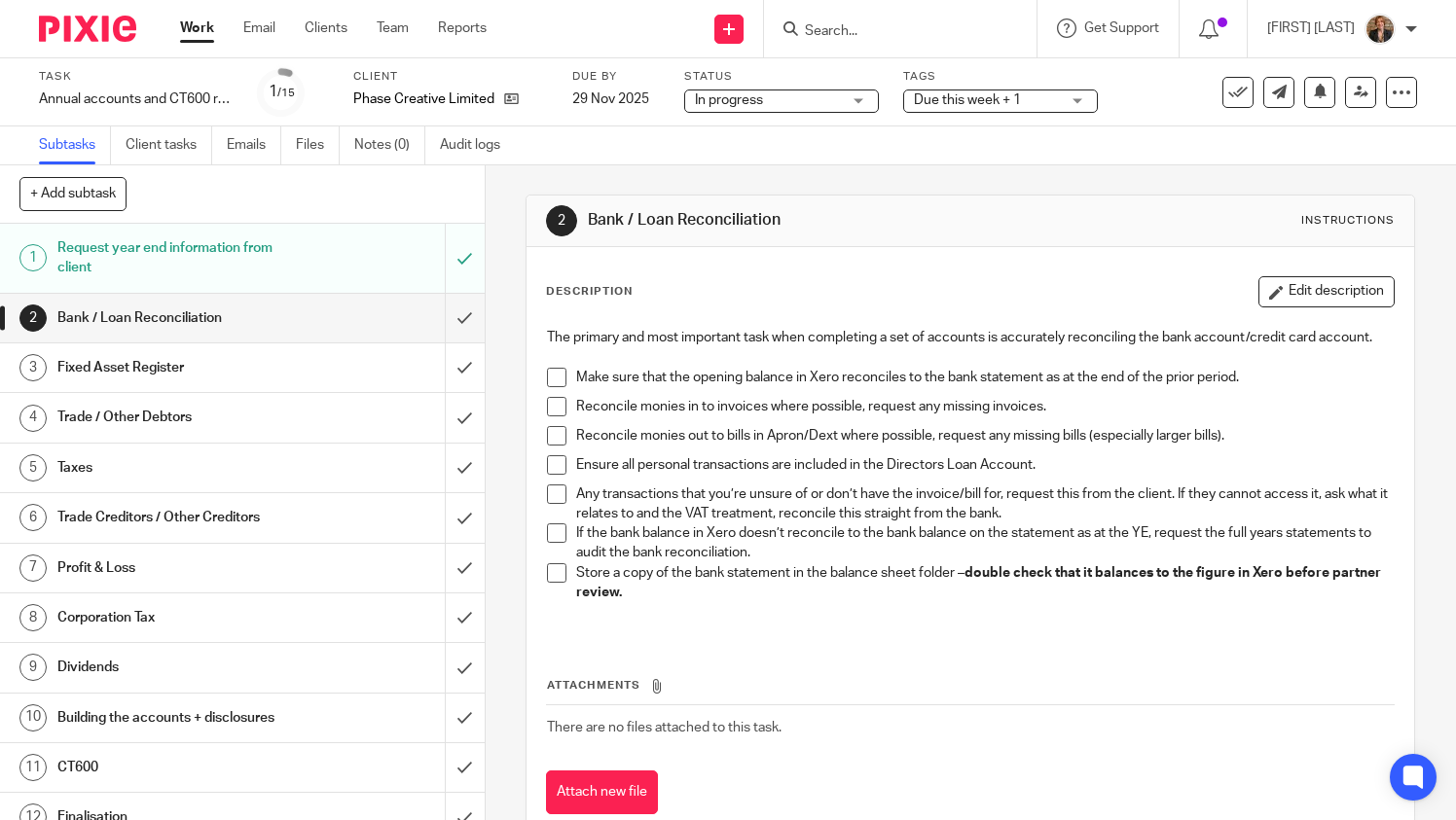 click at bounding box center (557, 407) 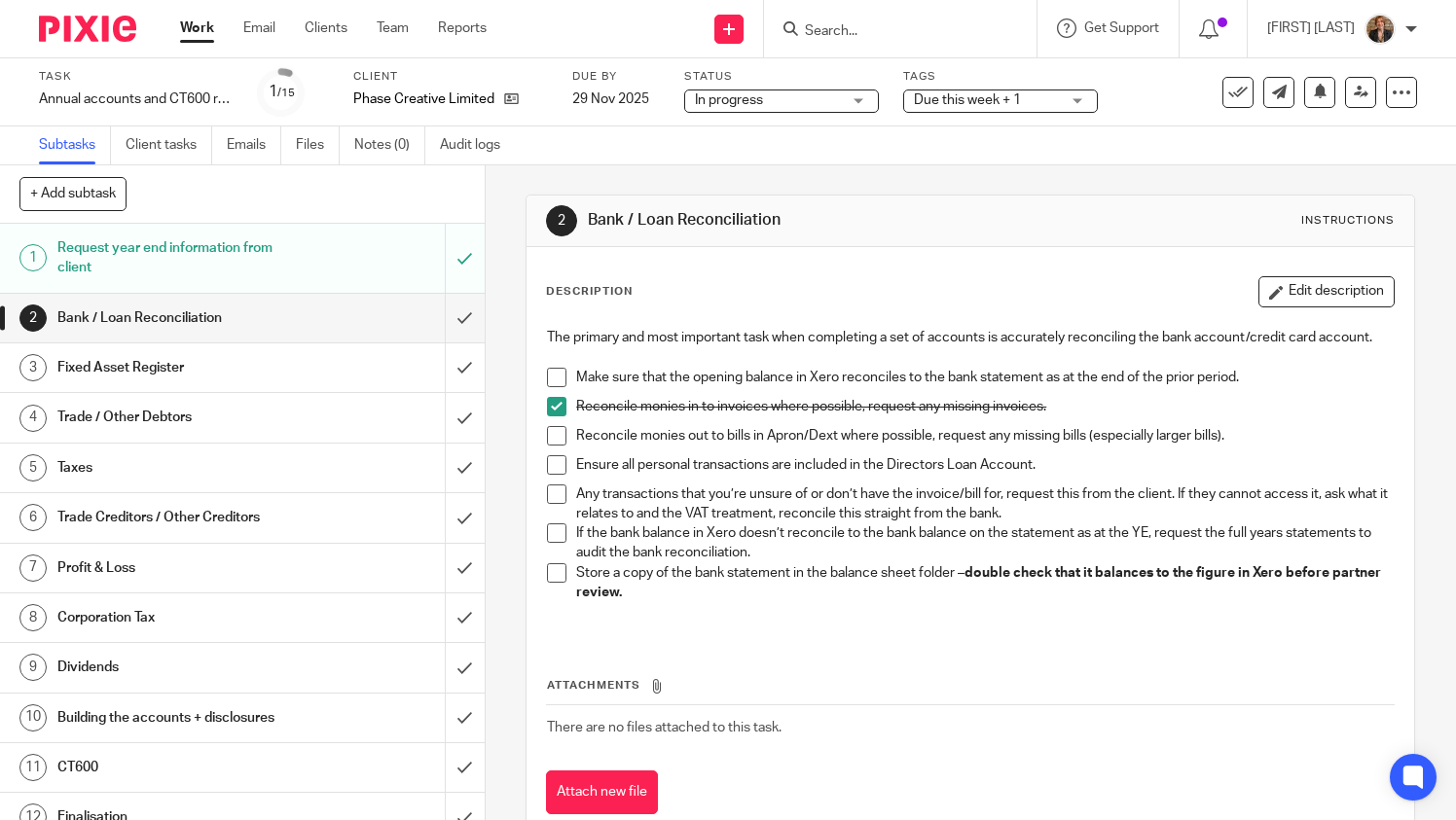 click at bounding box center (557, 436) 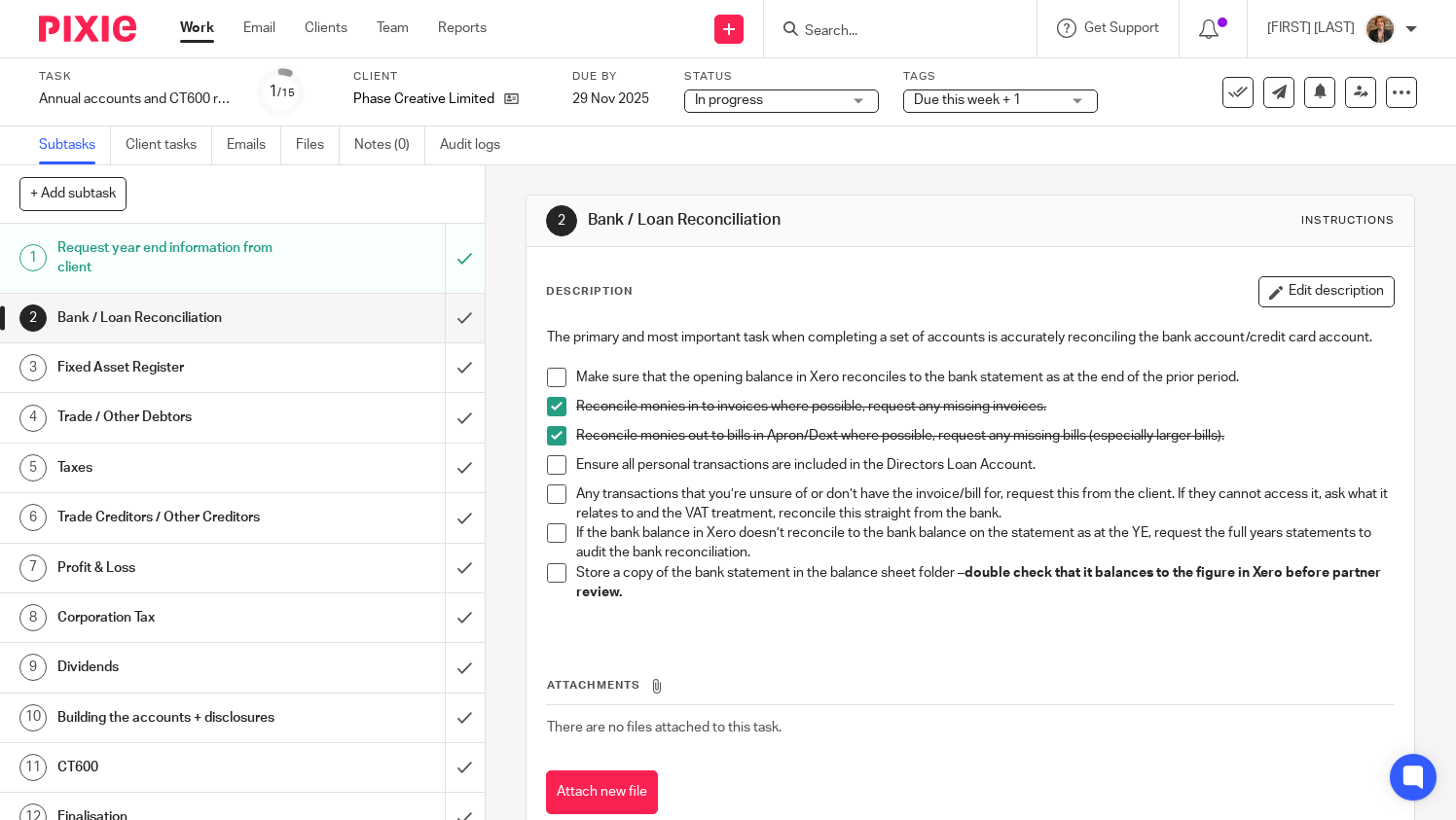 click at bounding box center (88, 28) 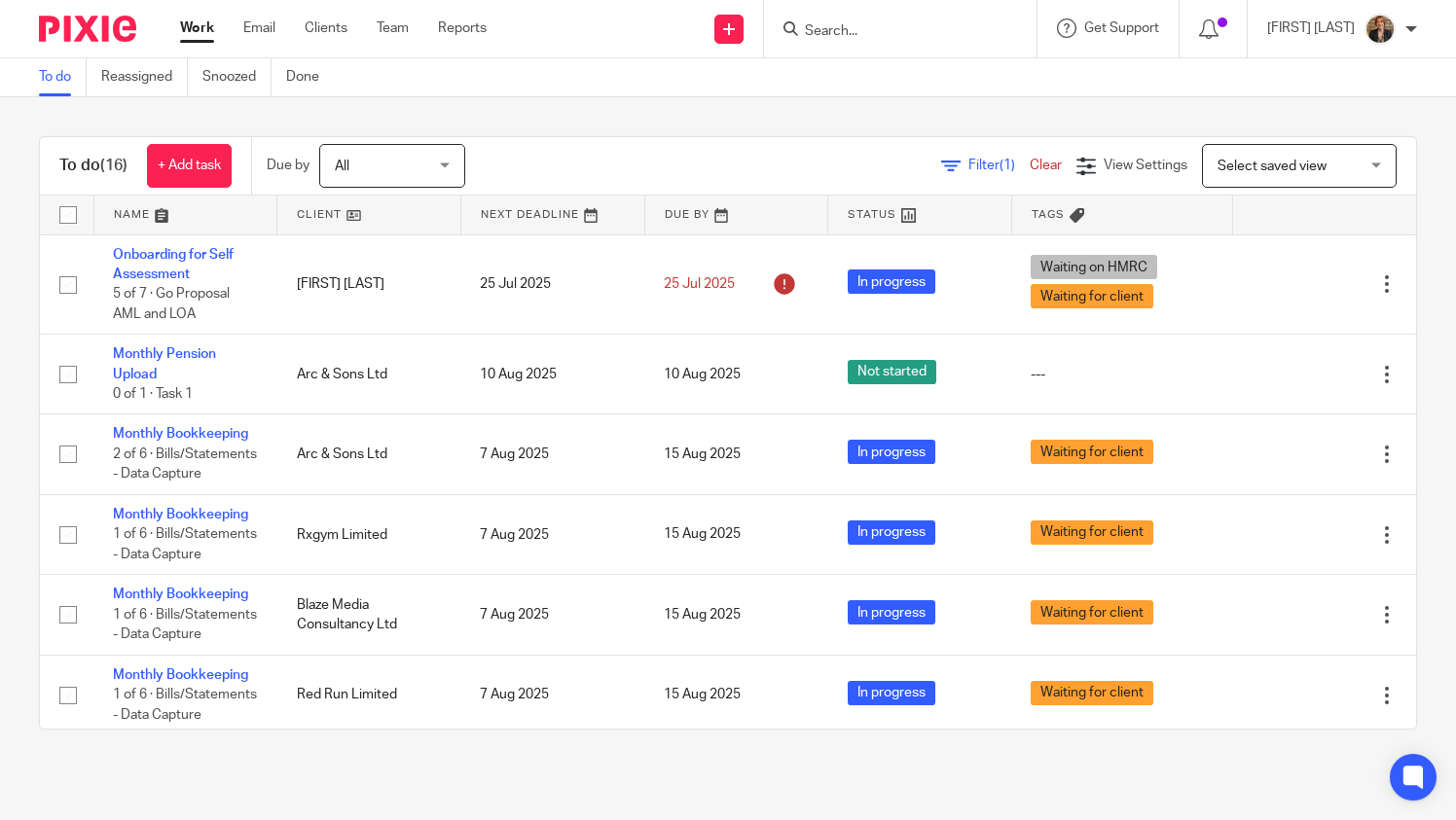 scroll, scrollTop: 0, scrollLeft: 0, axis: both 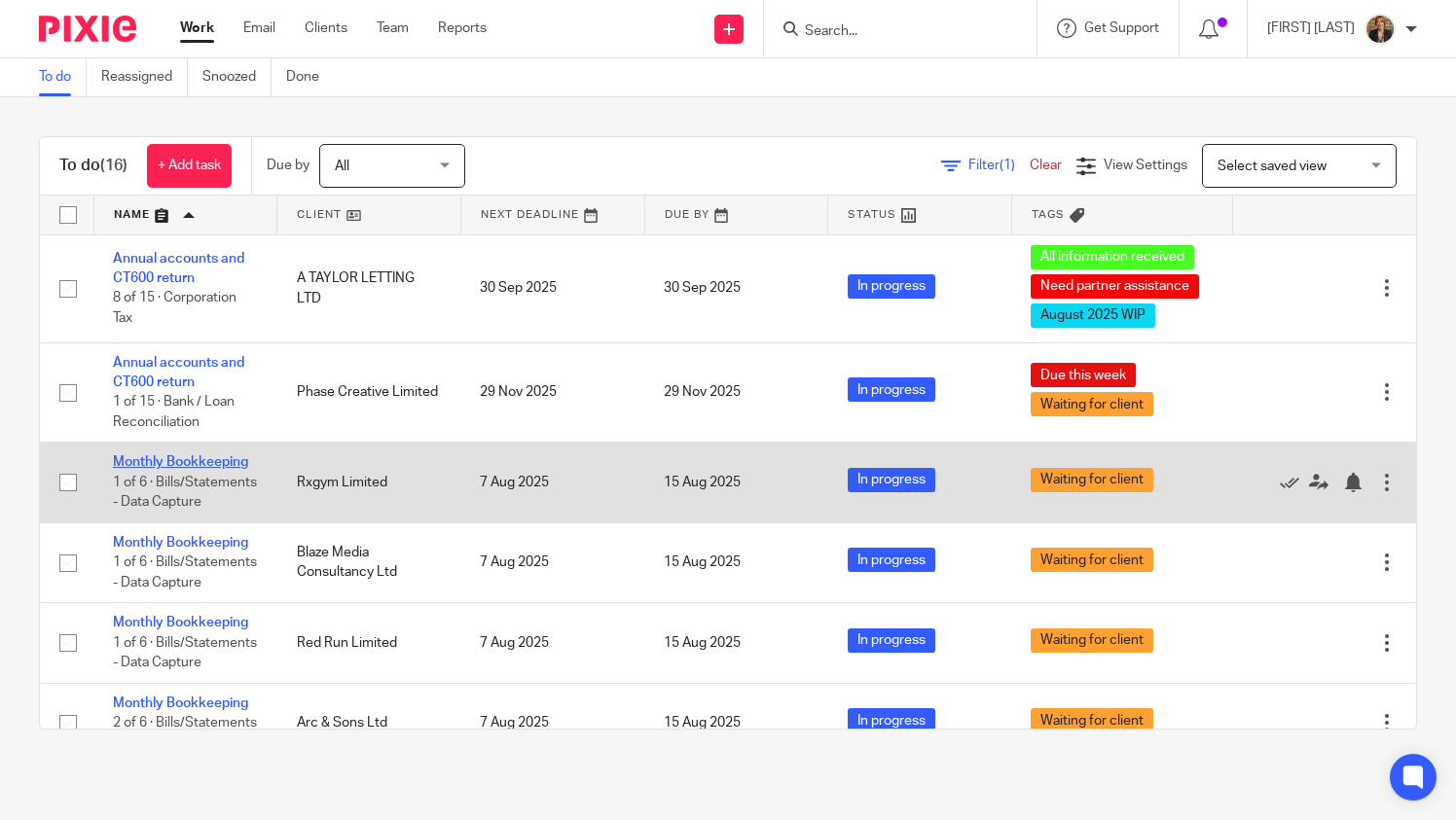 click on "Monthly Bookkeeping" at bounding box center [180, 462] 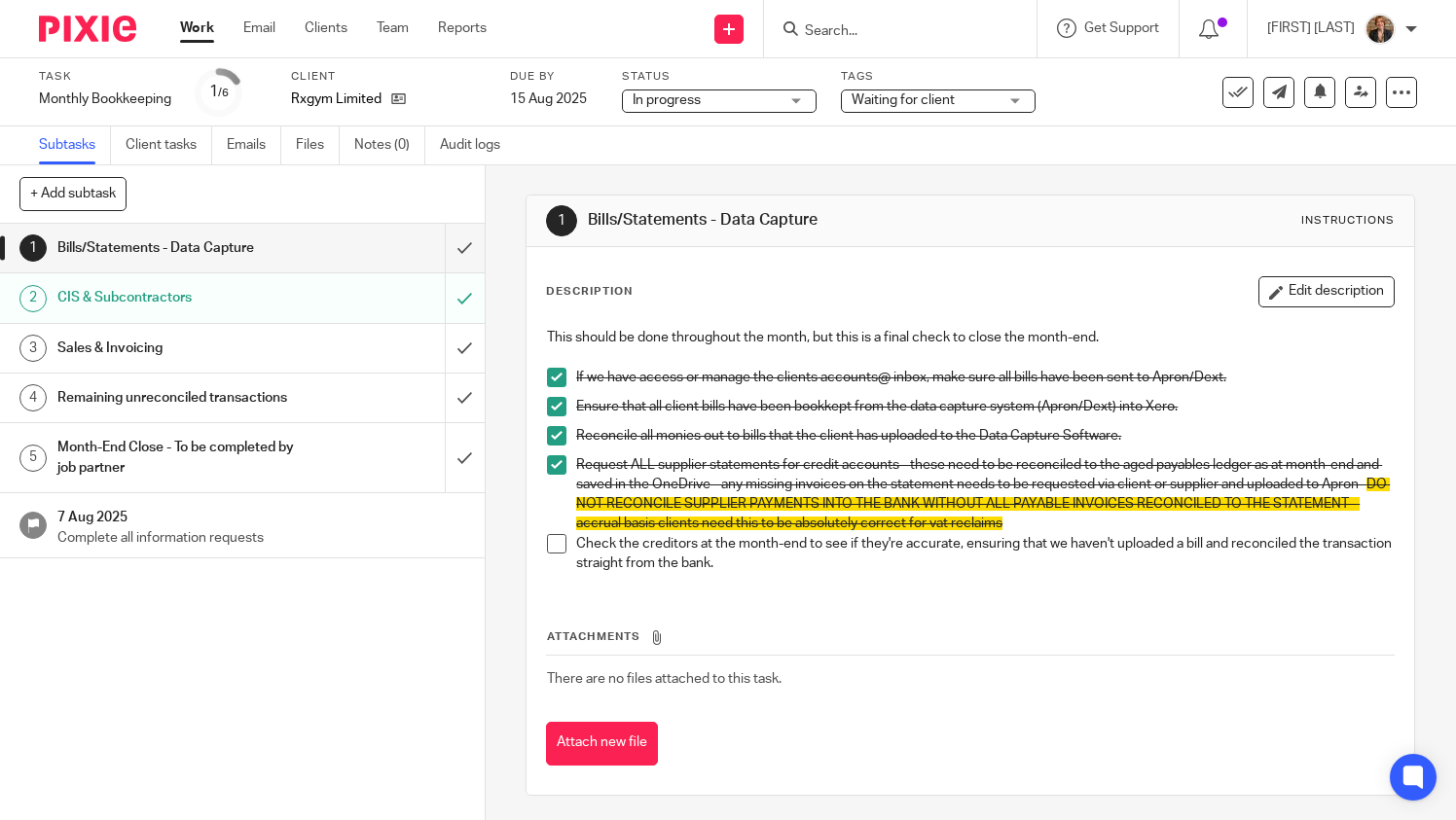 scroll, scrollTop: 0, scrollLeft: 0, axis: both 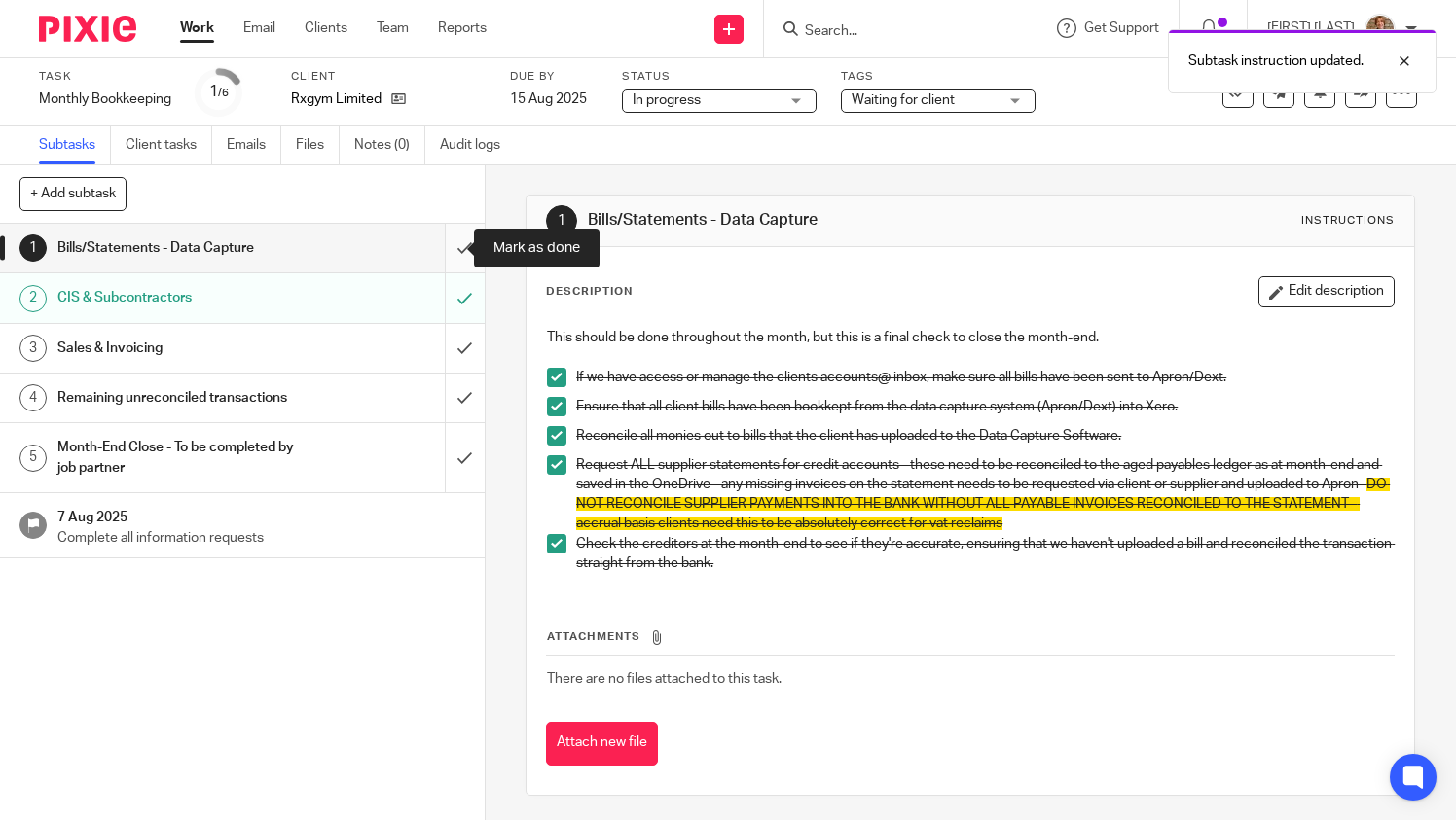 click at bounding box center [242, 248] 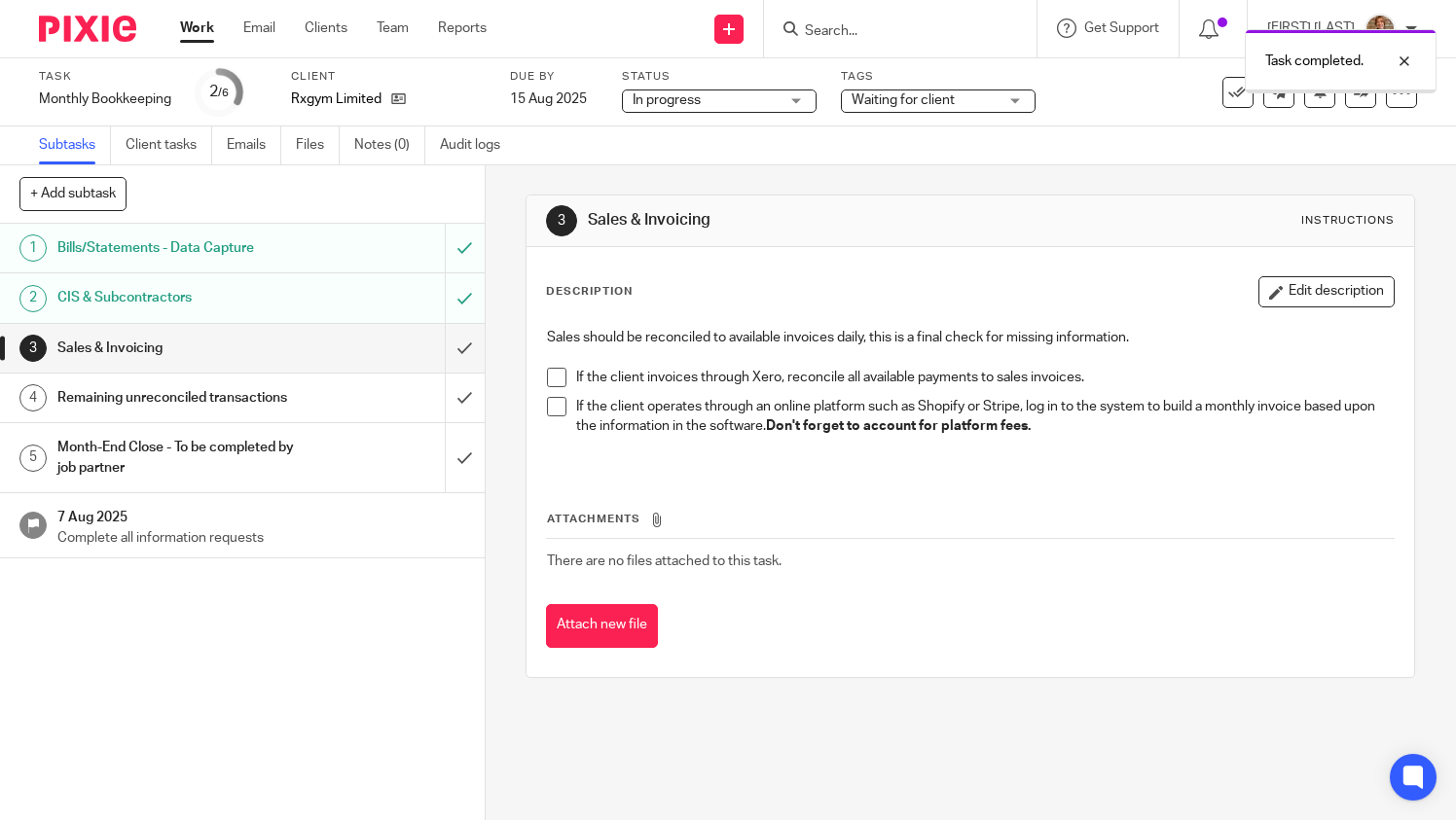 scroll, scrollTop: 0, scrollLeft: 0, axis: both 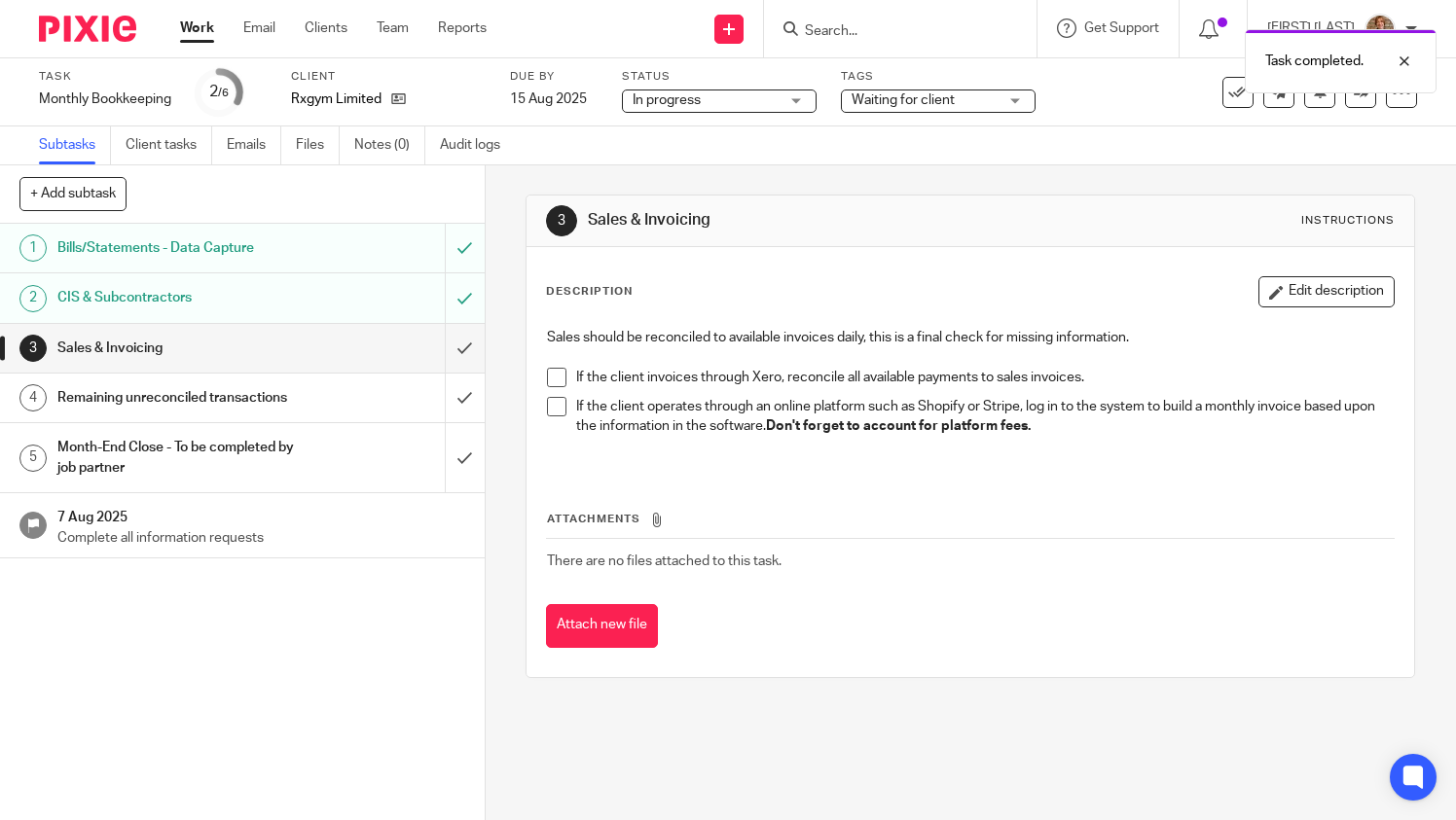 click at bounding box center (88, 28) 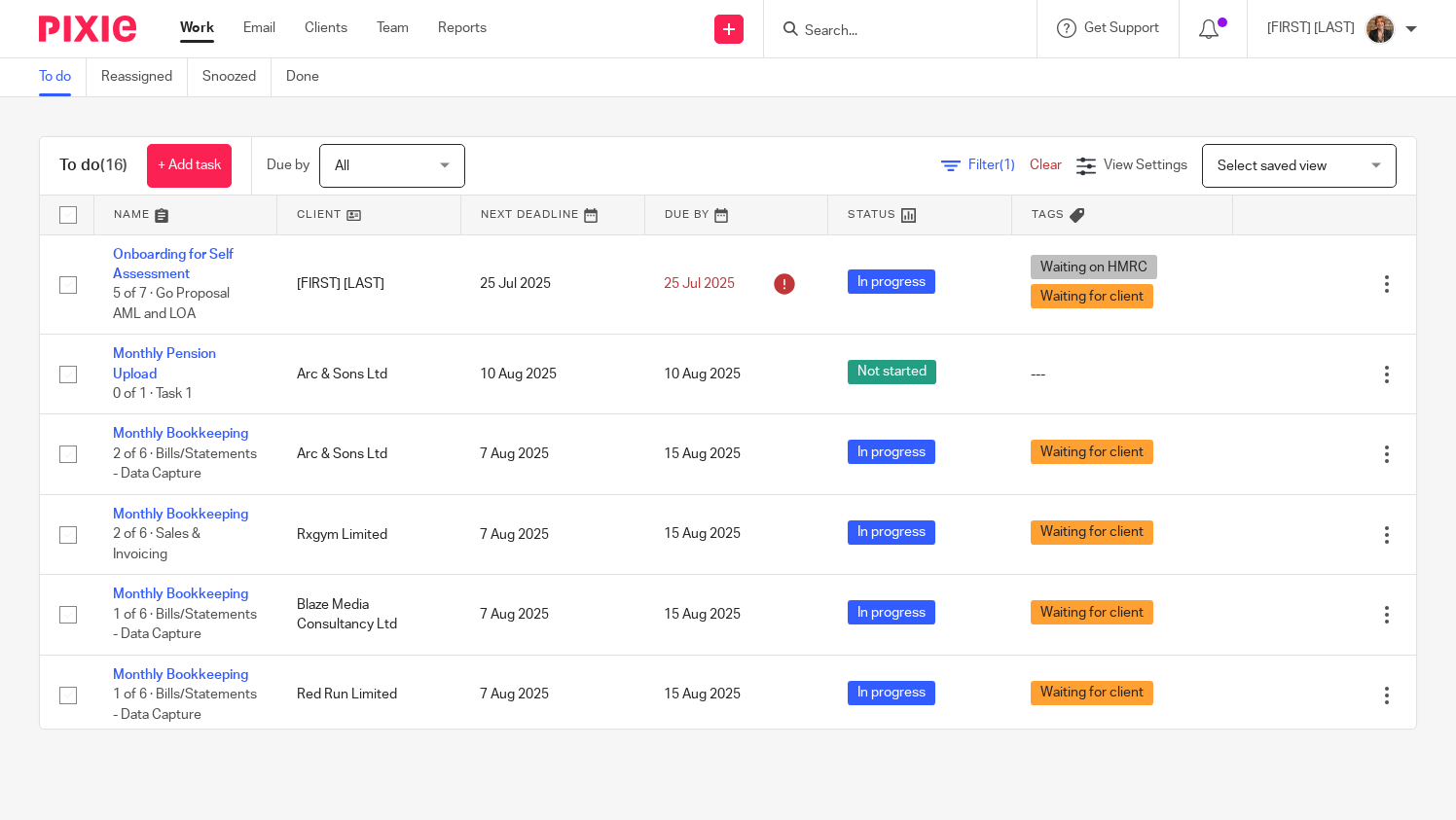 scroll, scrollTop: 0, scrollLeft: 0, axis: both 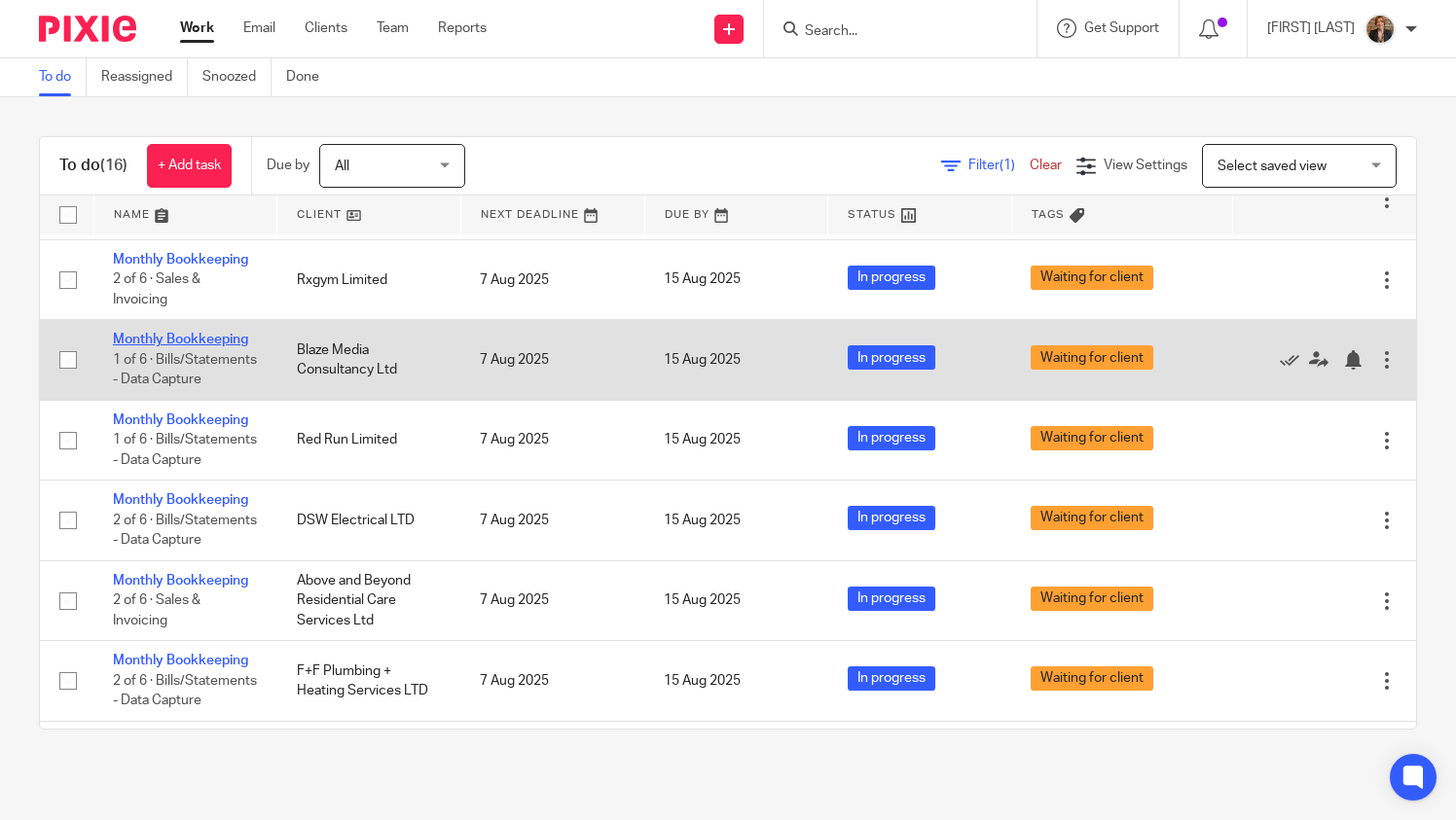 click on "Monthly Bookkeeping" at bounding box center [180, 339] 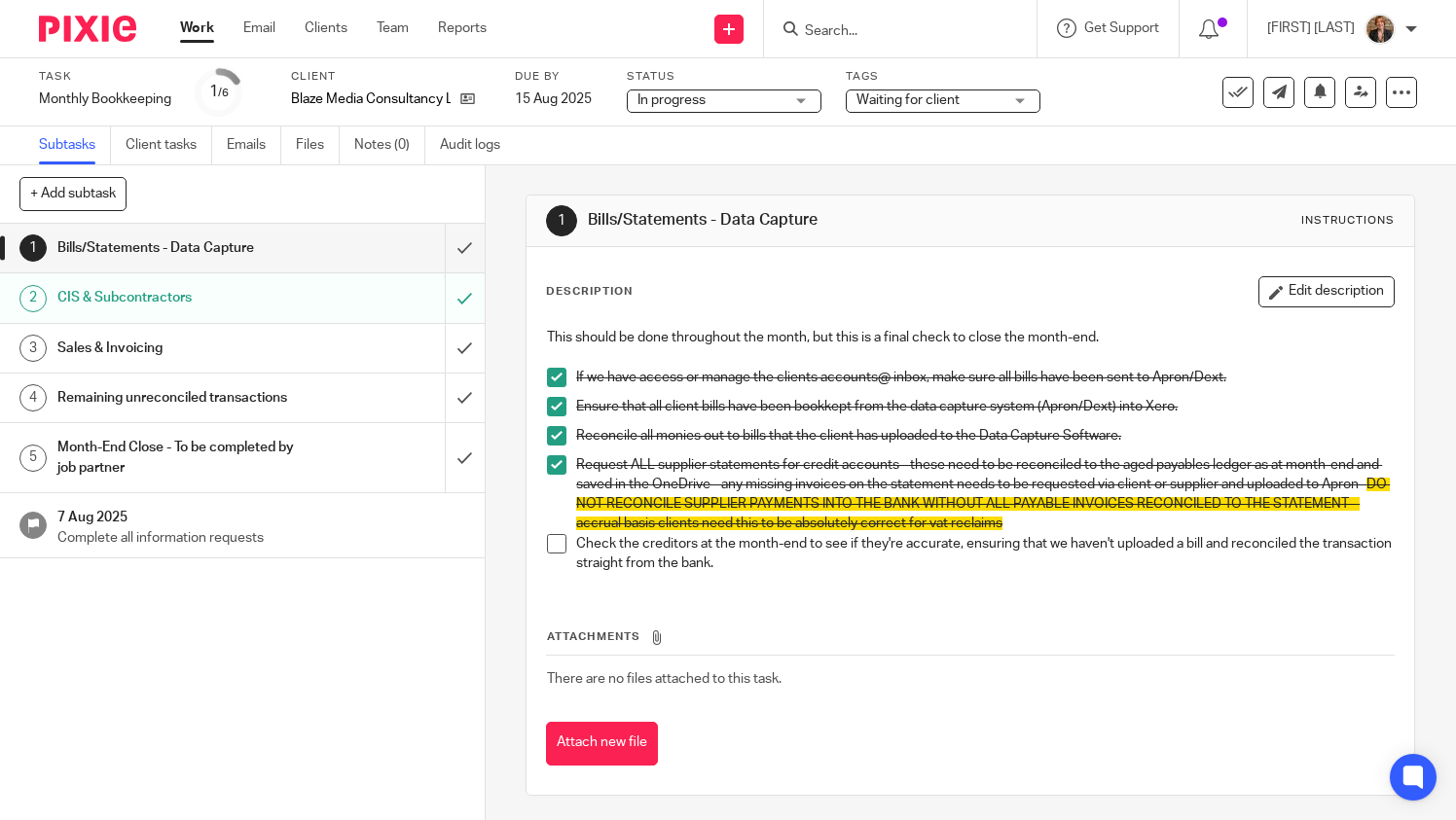 scroll, scrollTop: 0, scrollLeft: 0, axis: both 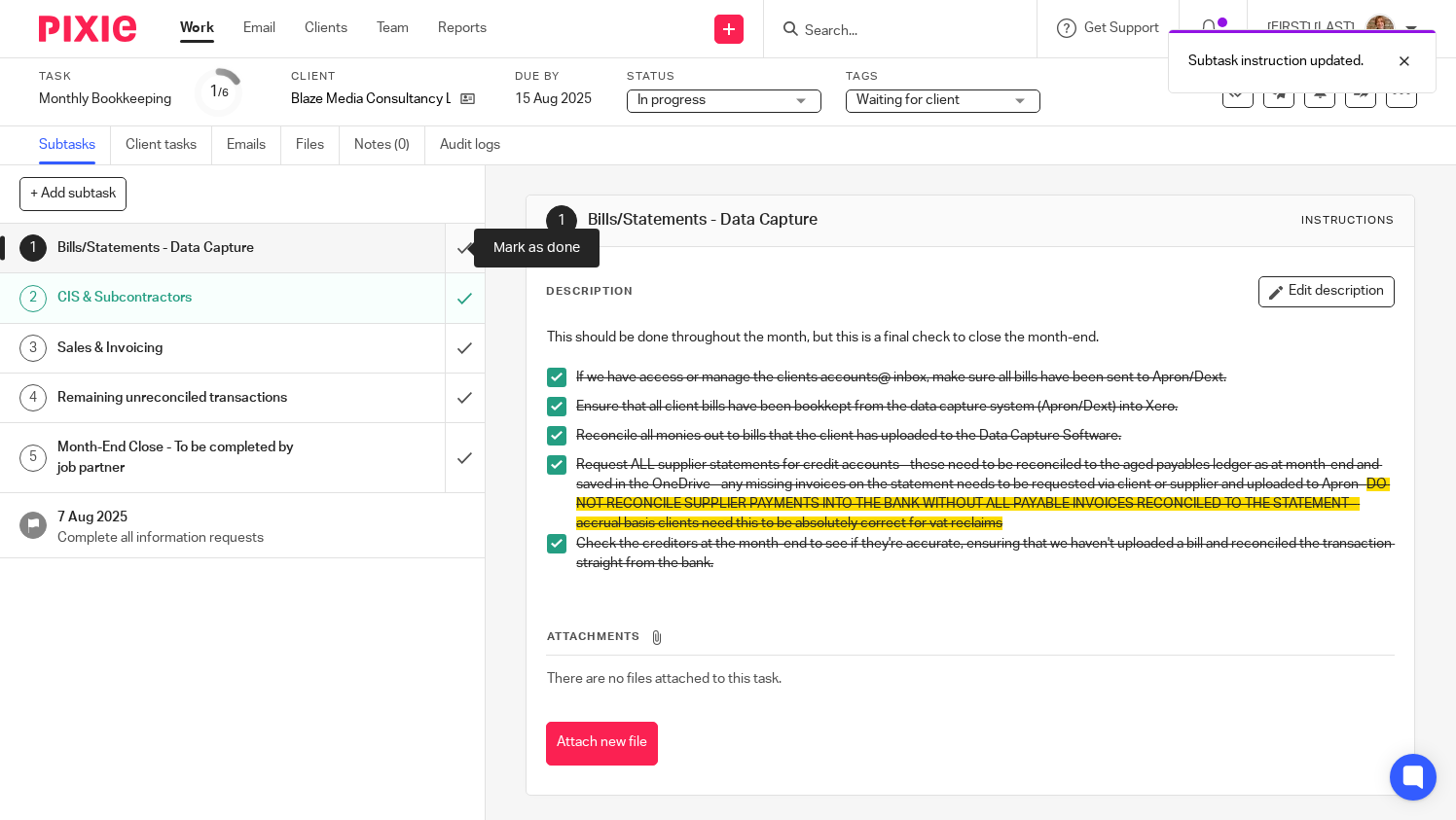 click at bounding box center (242, 248) 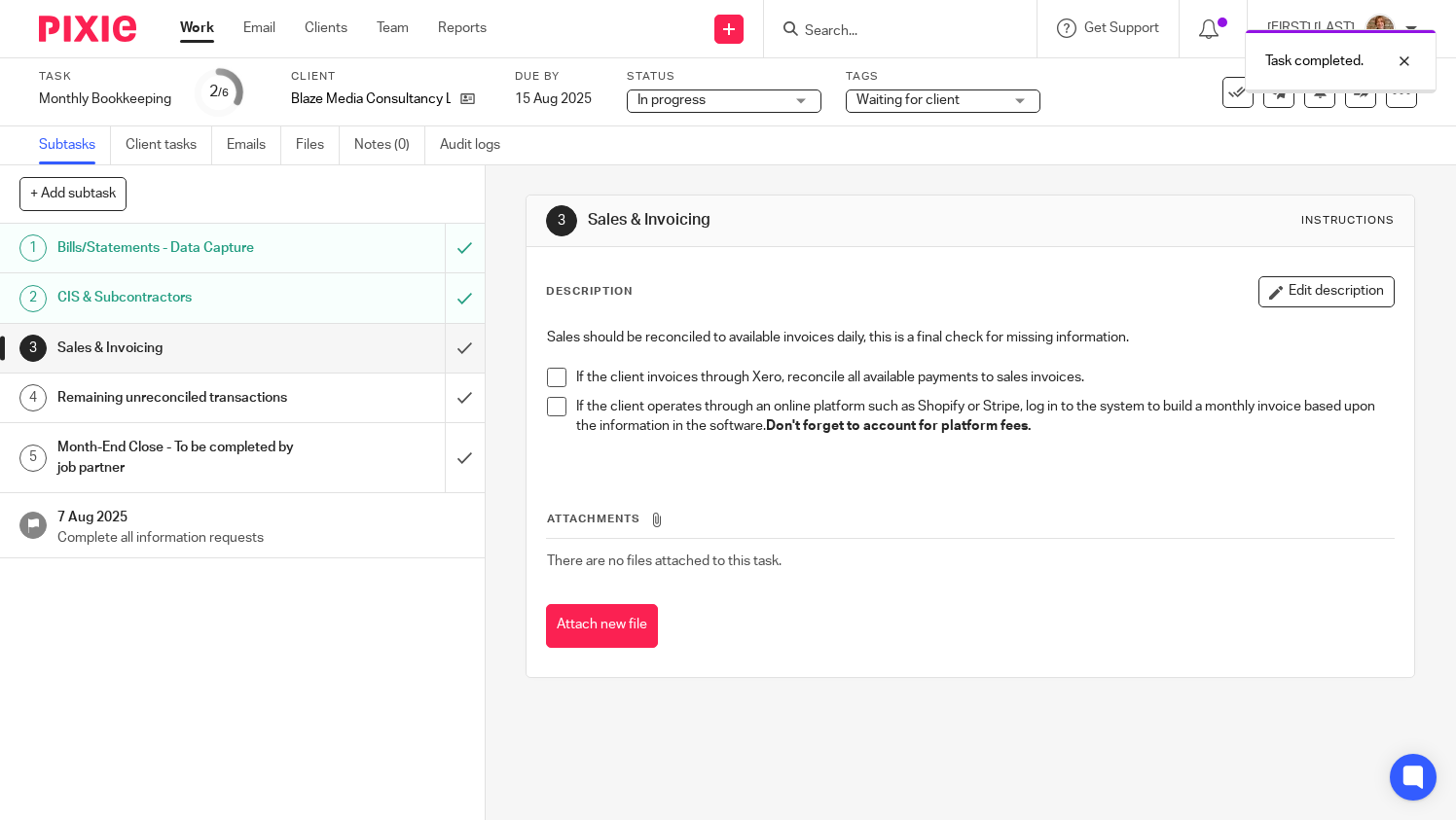 scroll, scrollTop: 0, scrollLeft: 0, axis: both 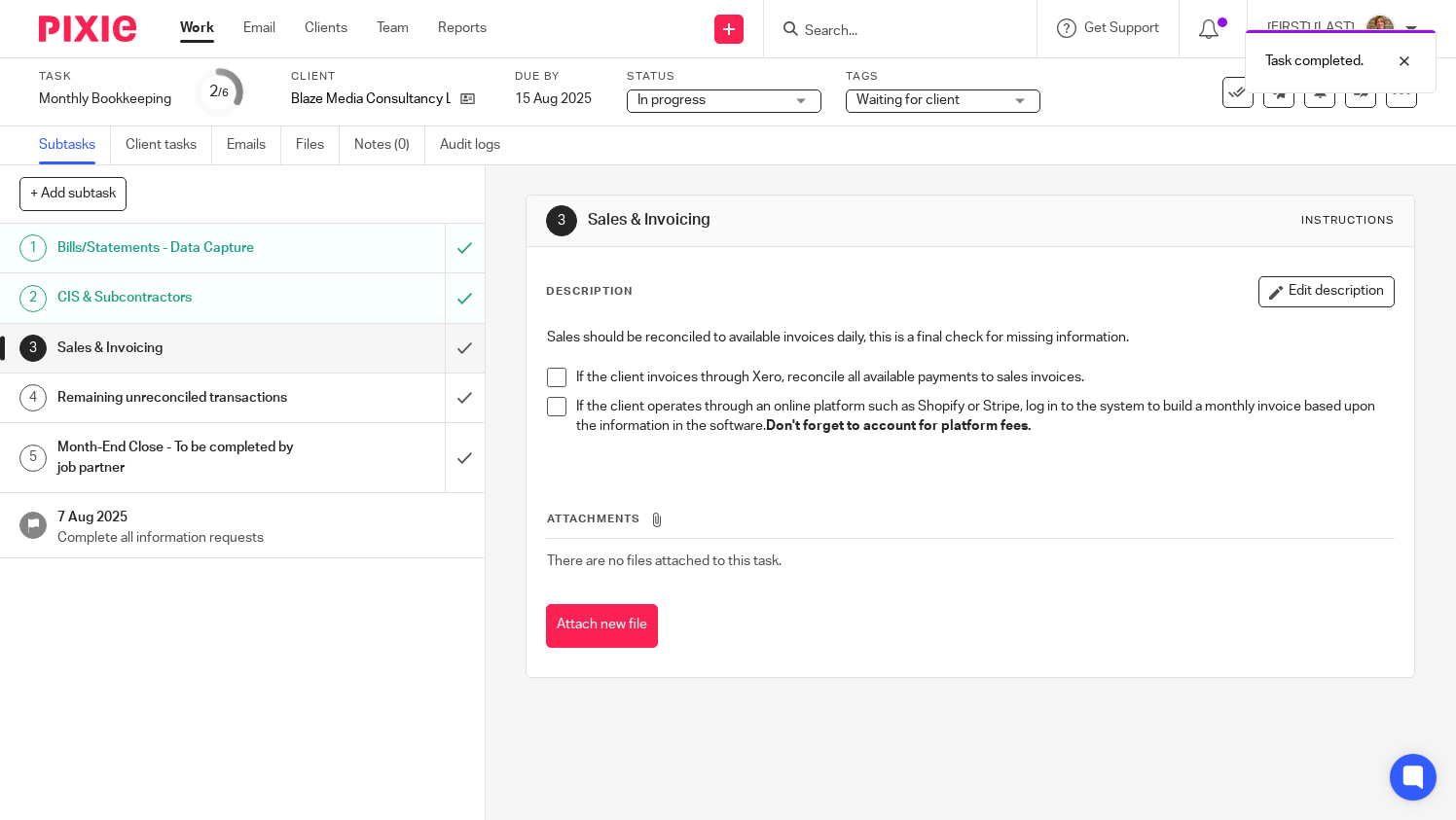 click at bounding box center [88, 28] 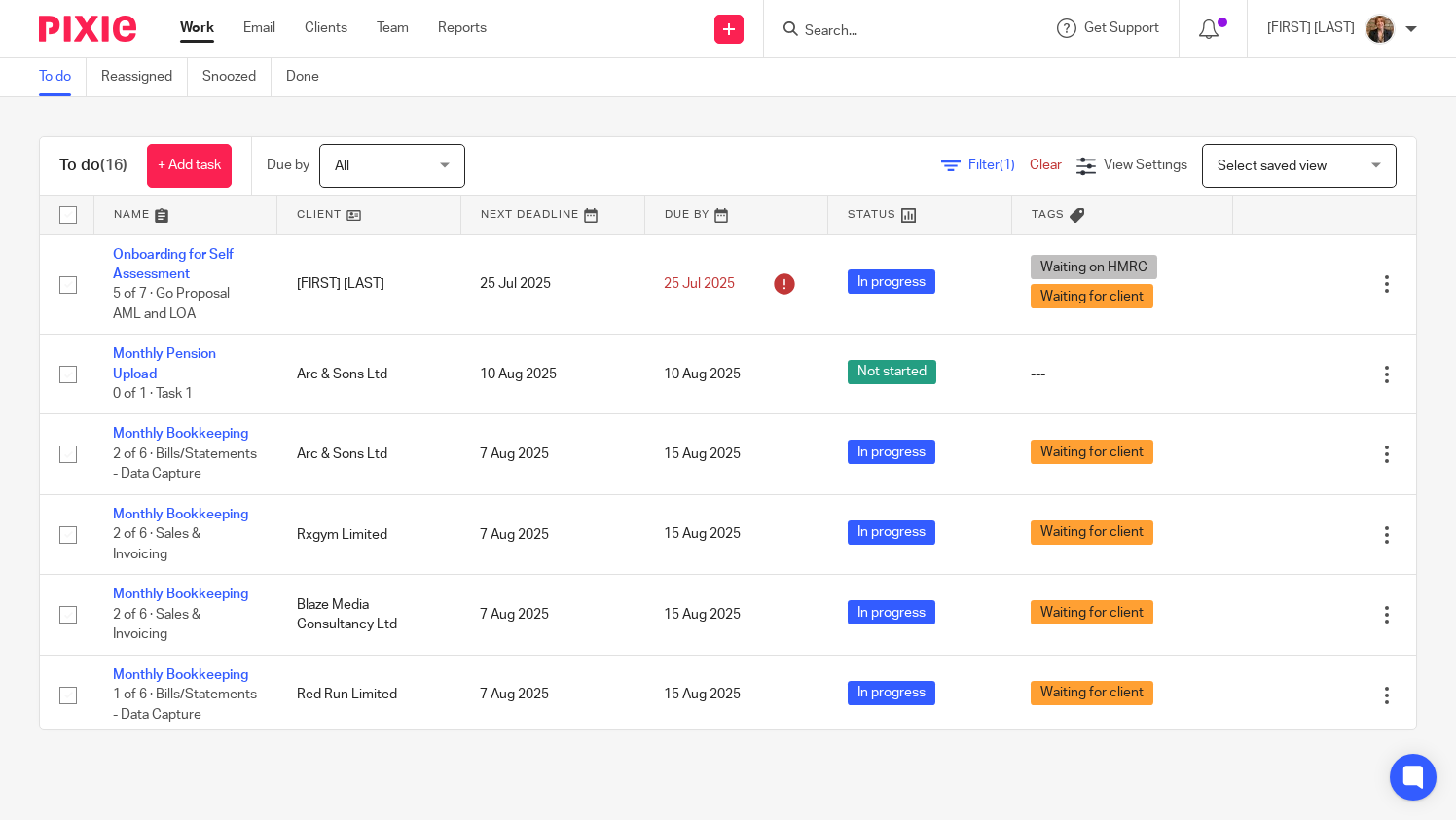 scroll, scrollTop: 0, scrollLeft: 0, axis: both 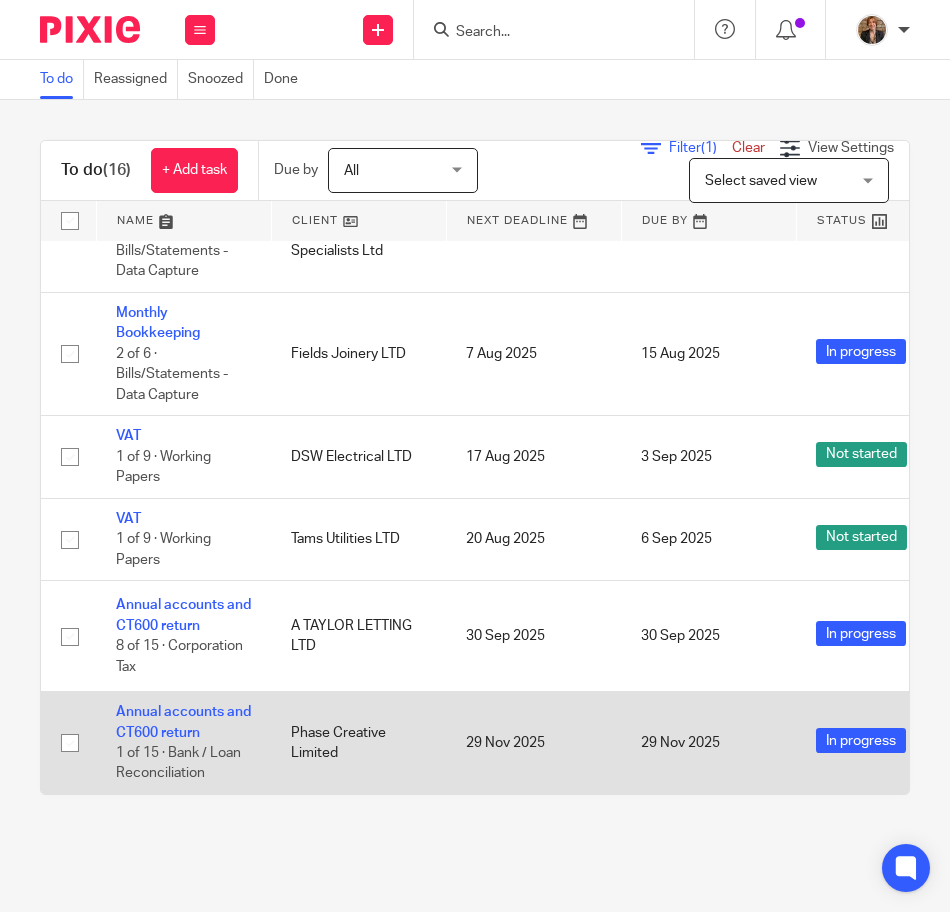 click on "Annual accounts and CT600 return
1
of
15 ·
Bank / Loan Reconciliation" at bounding box center [183, 743] 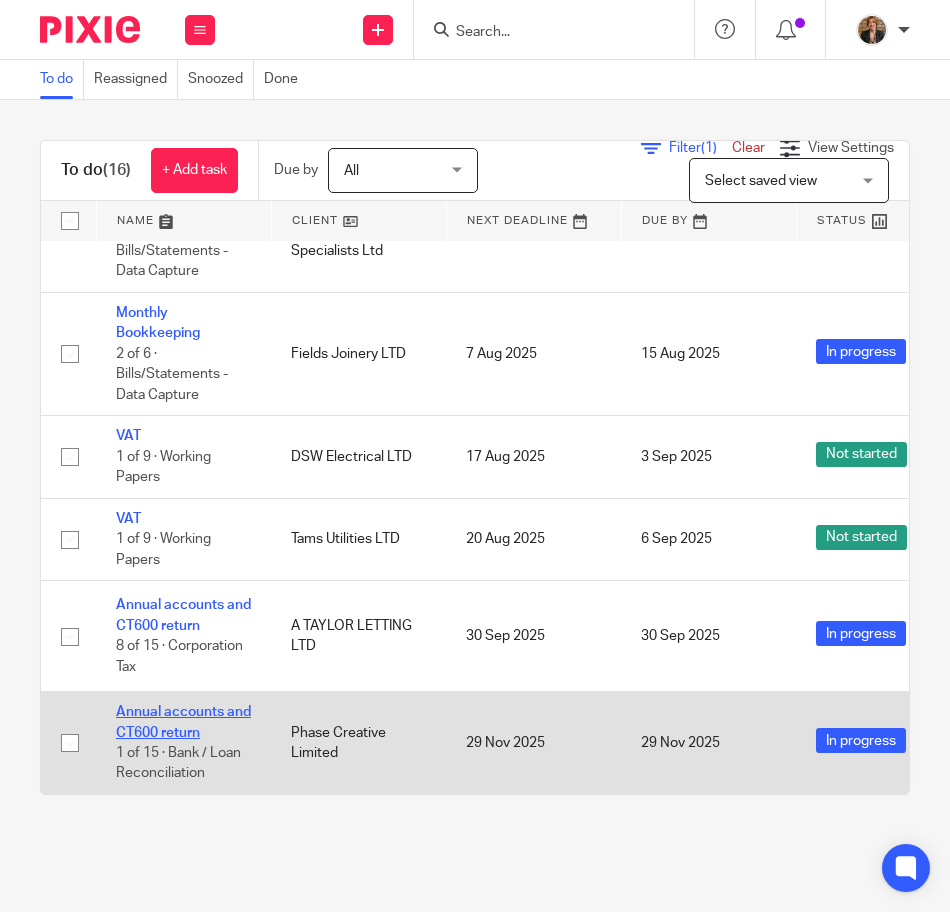 click on "Annual accounts and CT600 return" at bounding box center (183, 722) 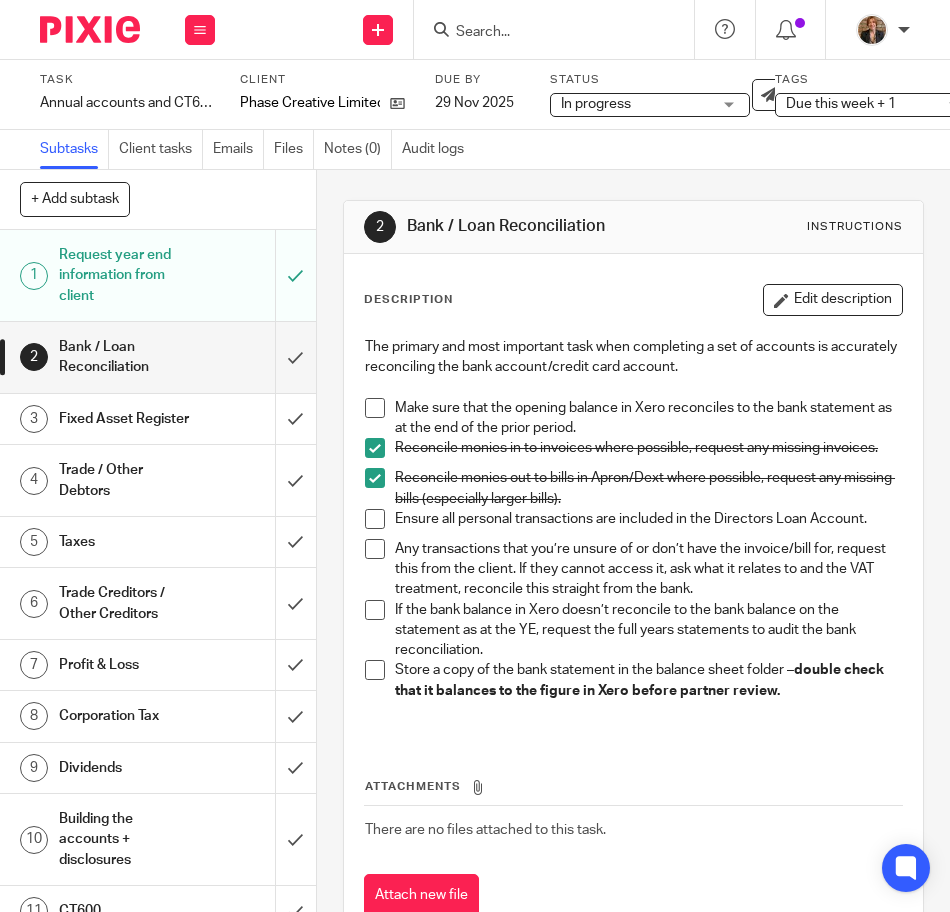 scroll, scrollTop: 0, scrollLeft: 0, axis: both 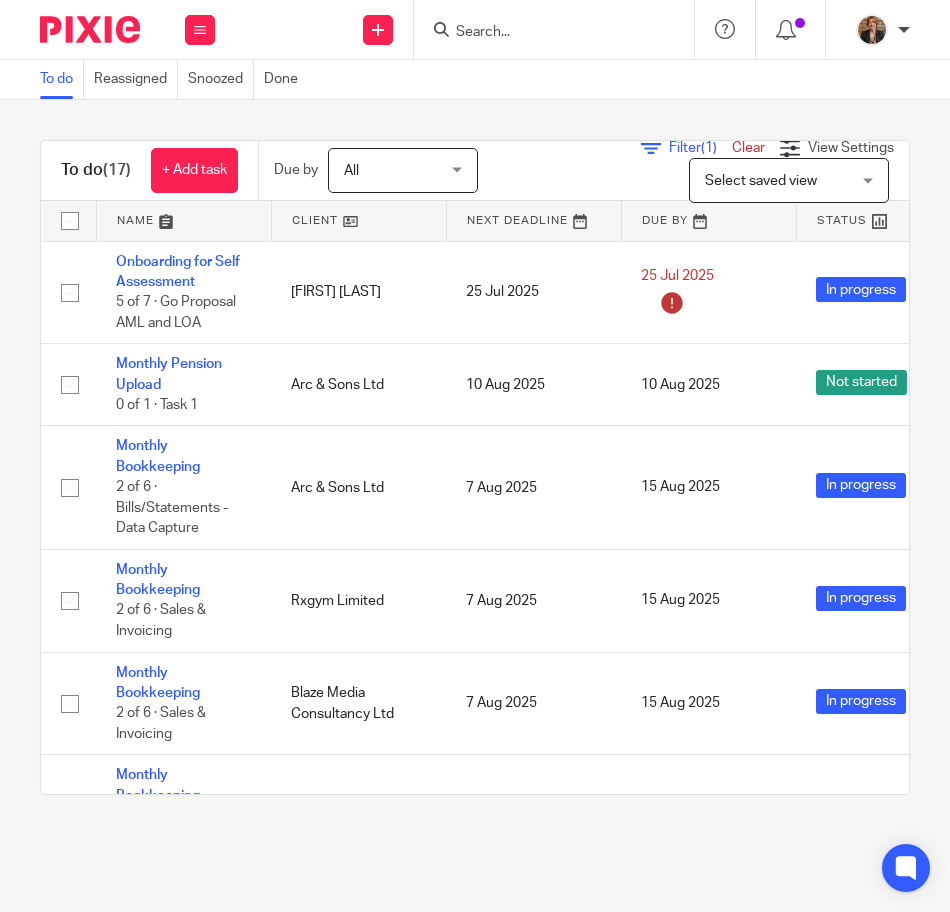 click at bounding box center (554, 29) 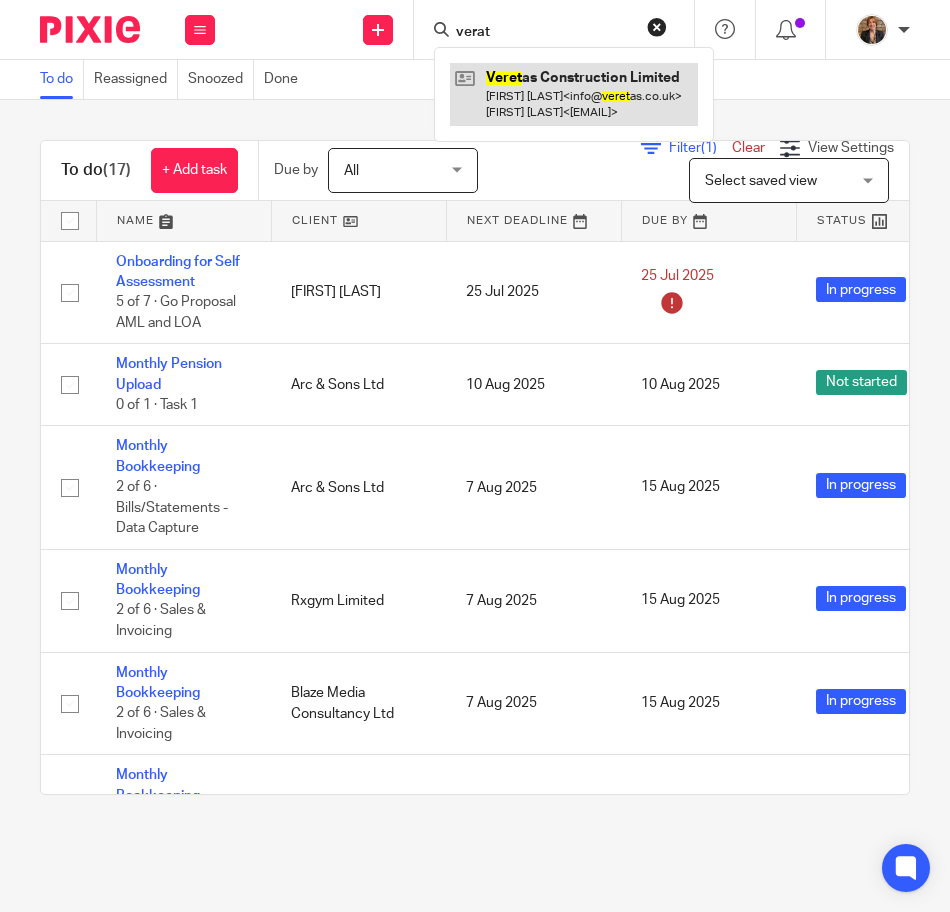 type on "verat" 